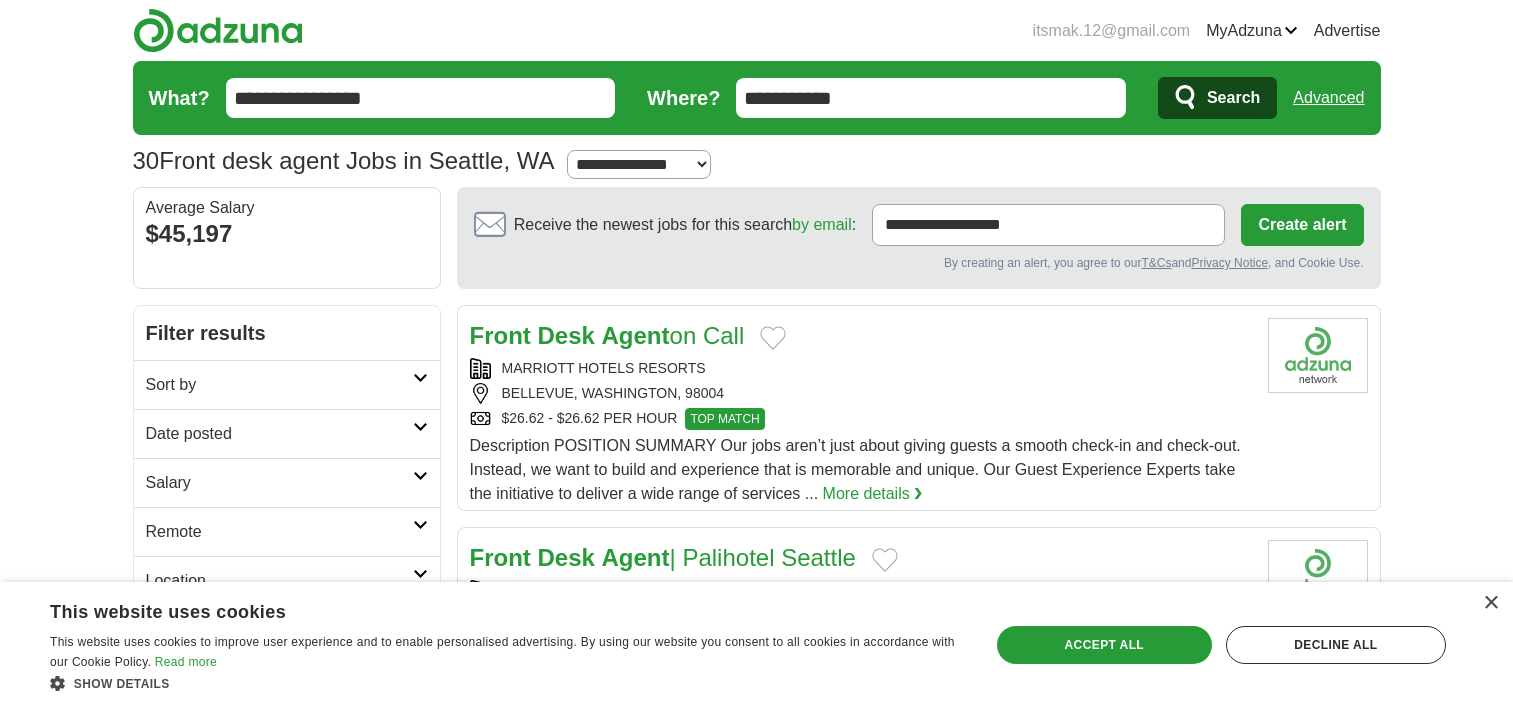 scroll, scrollTop: 280, scrollLeft: 0, axis: vertical 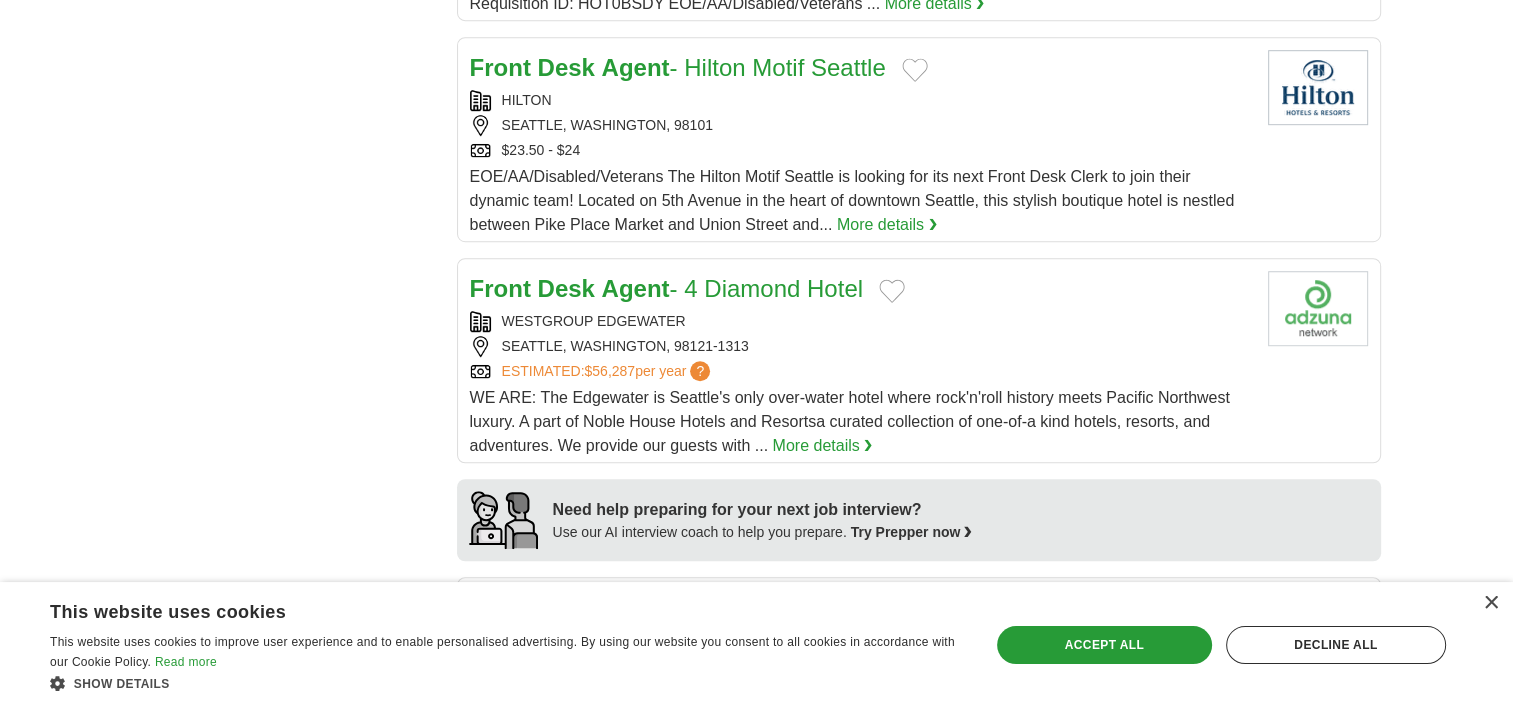 click on "WESTGROUP EDGEWATER" at bounding box center (861, 321) 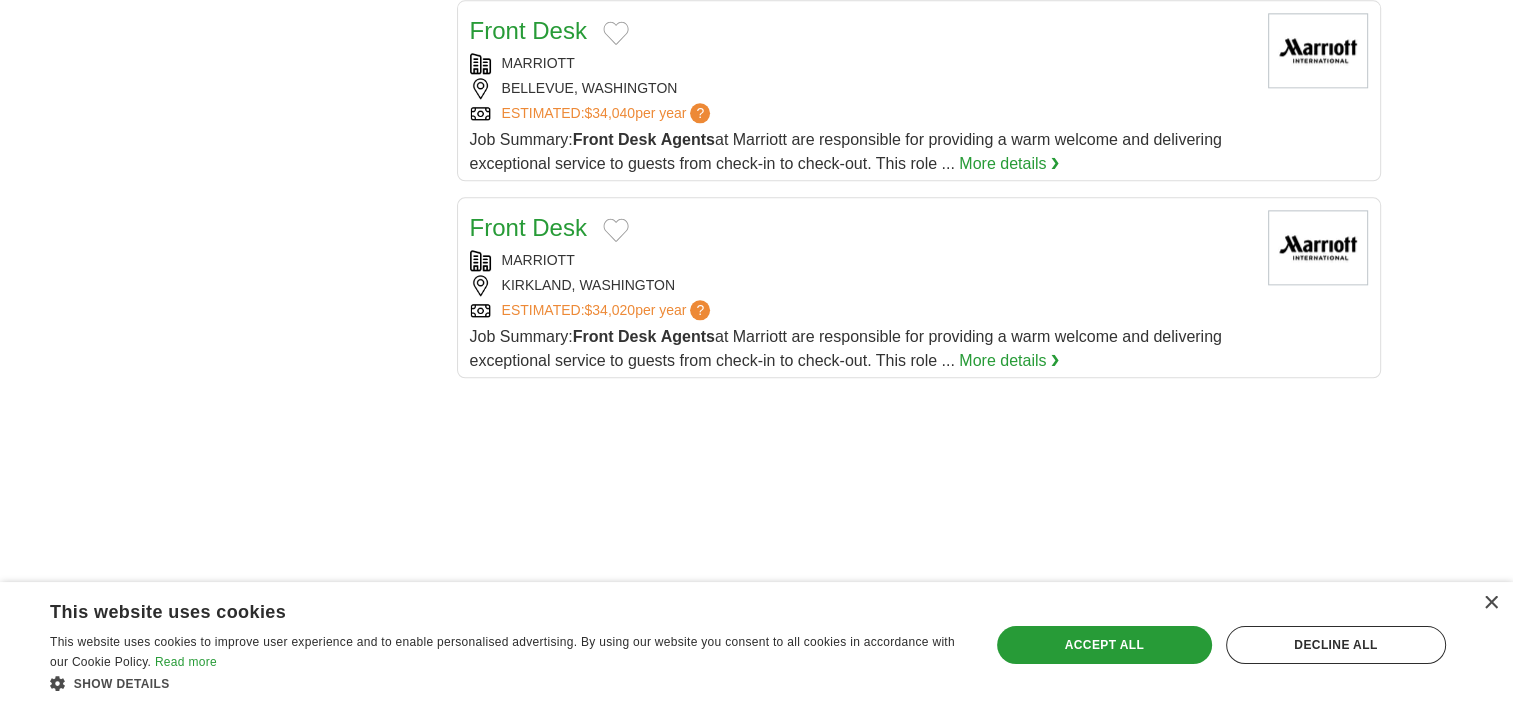 scroll, scrollTop: 2358, scrollLeft: 0, axis: vertical 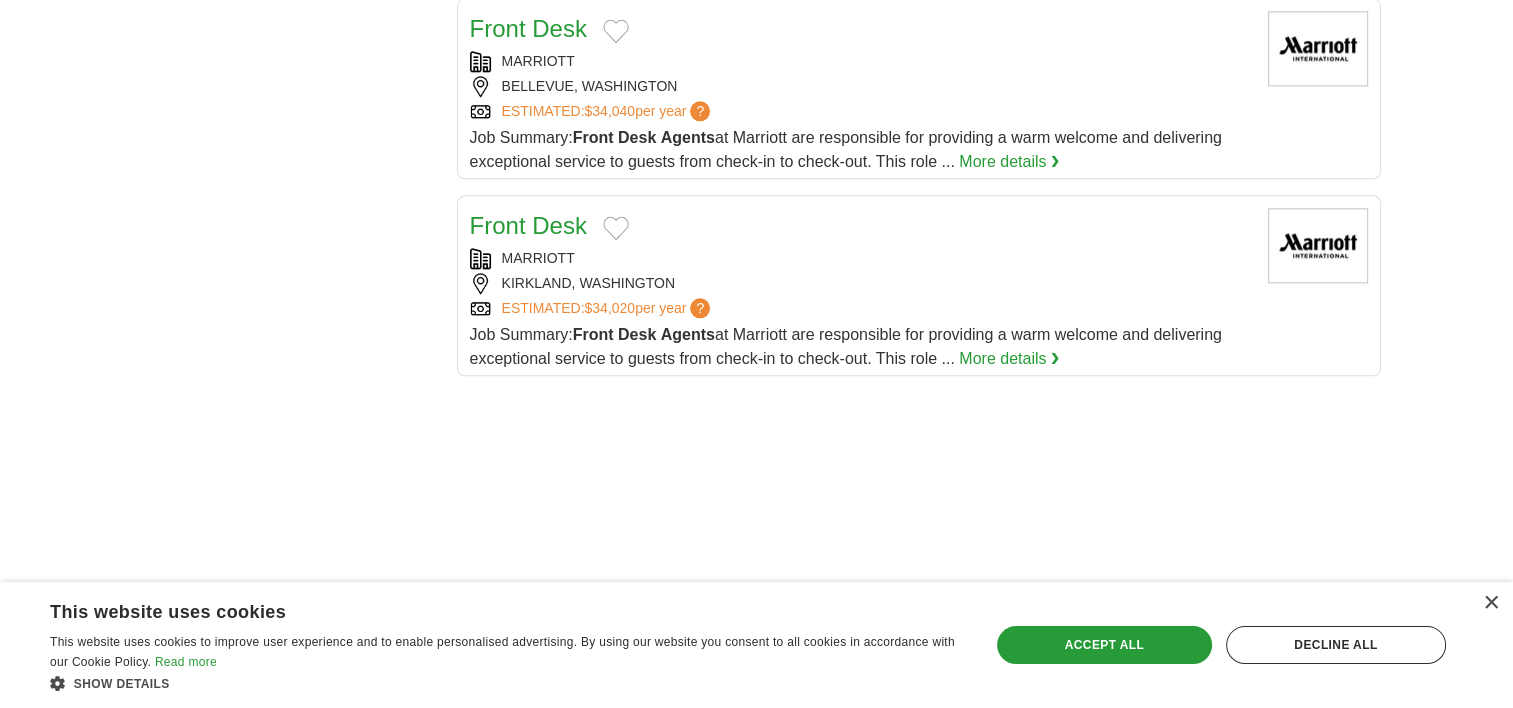 click on "Job Summary:  Front   Desk   Agents  at Marriott are responsible for providing a warm welcome and delivering exceptional service to guests from check-in to check-out. This role ..." at bounding box center (846, 149) 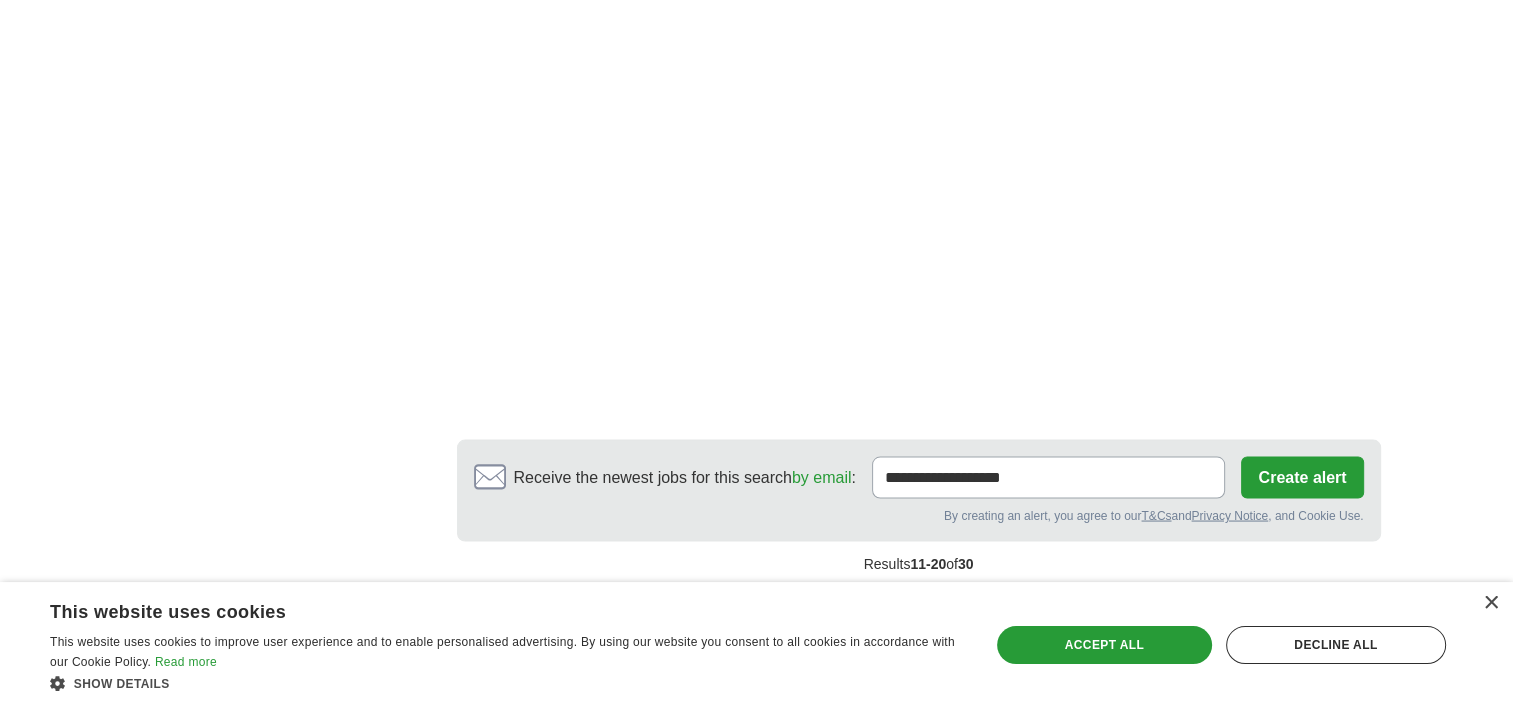 scroll, scrollTop: 3751, scrollLeft: 0, axis: vertical 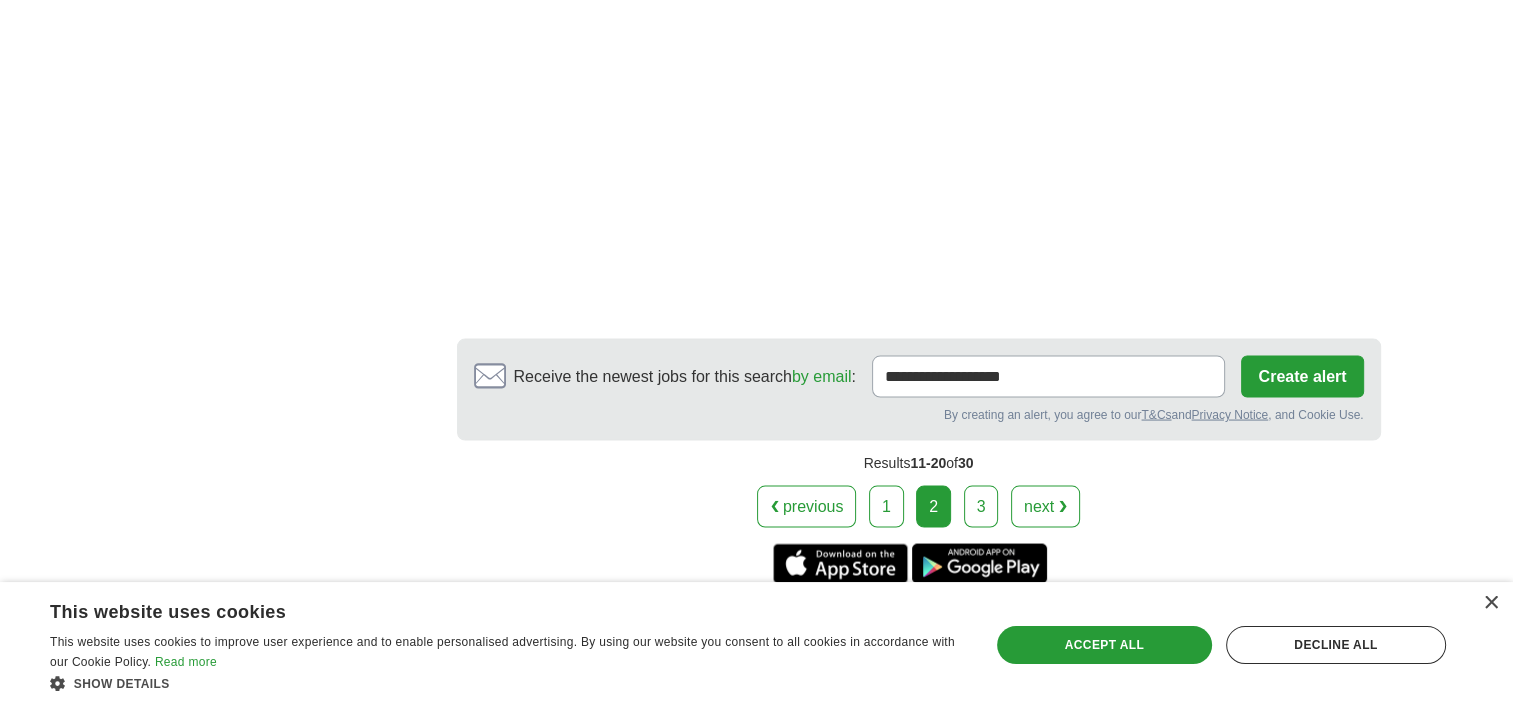 click on "3" at bounding box center [981, 506] 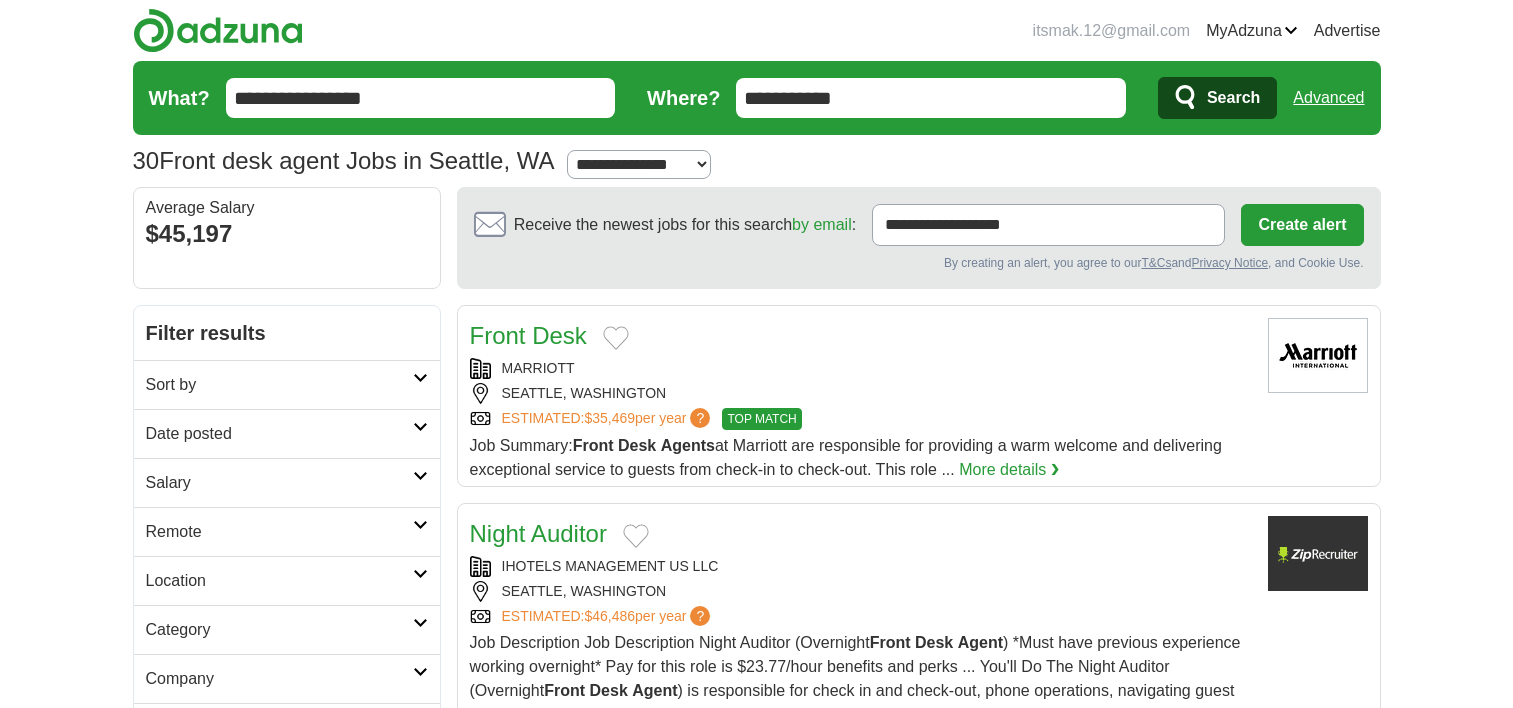 scroll, scrollTop: 0, scrollLeft: 0, axis: both 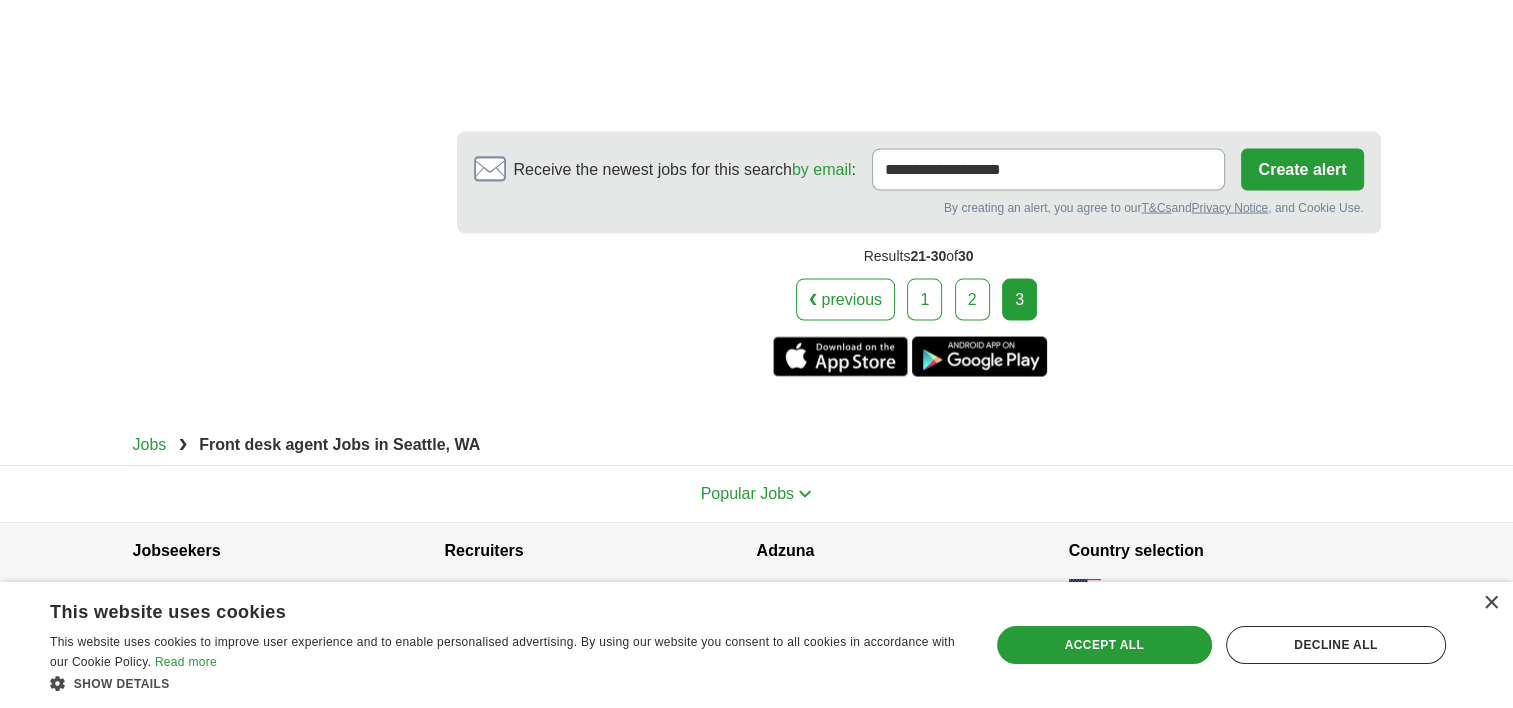 click on "❮ previous" at bounding box center [845, 300] 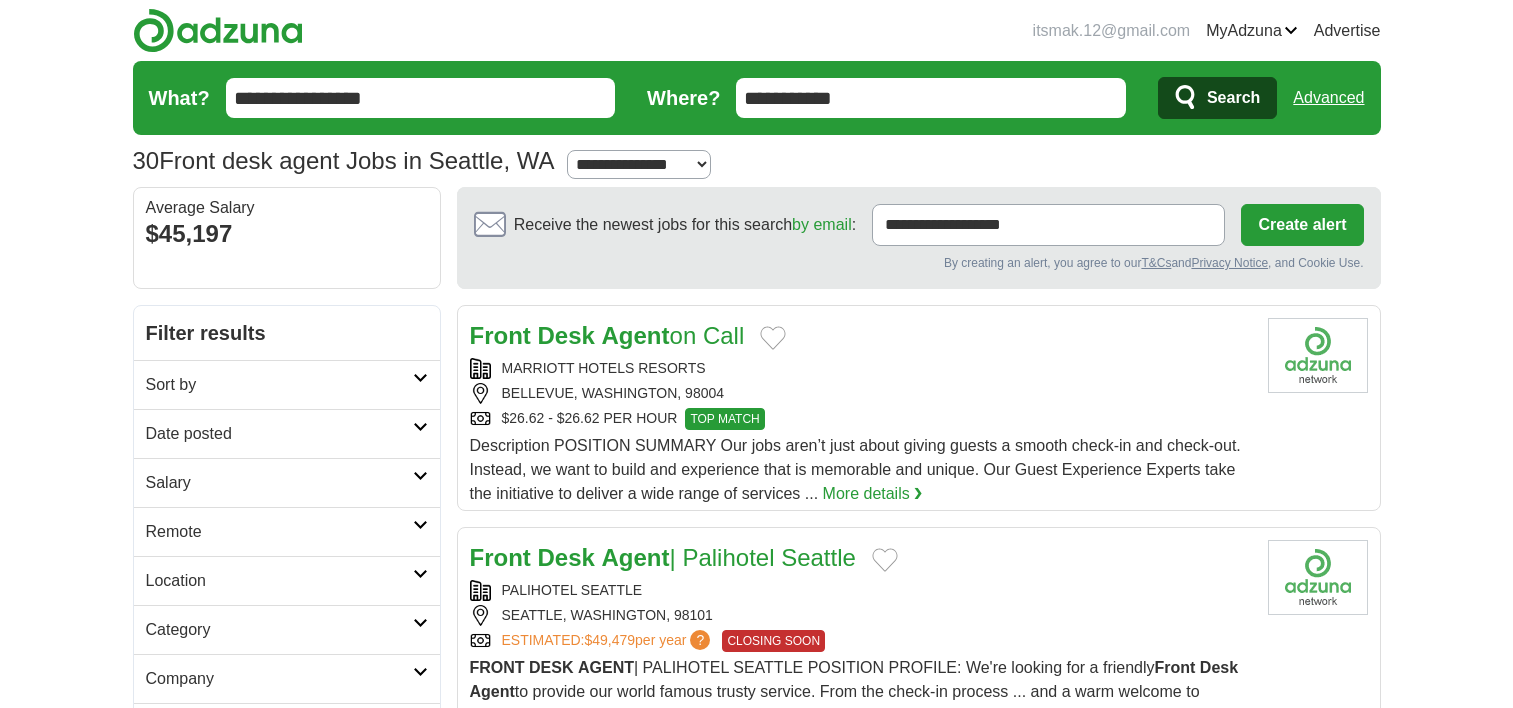 scroll, scrollTop: 0, scrollLeft: 0, axis: both 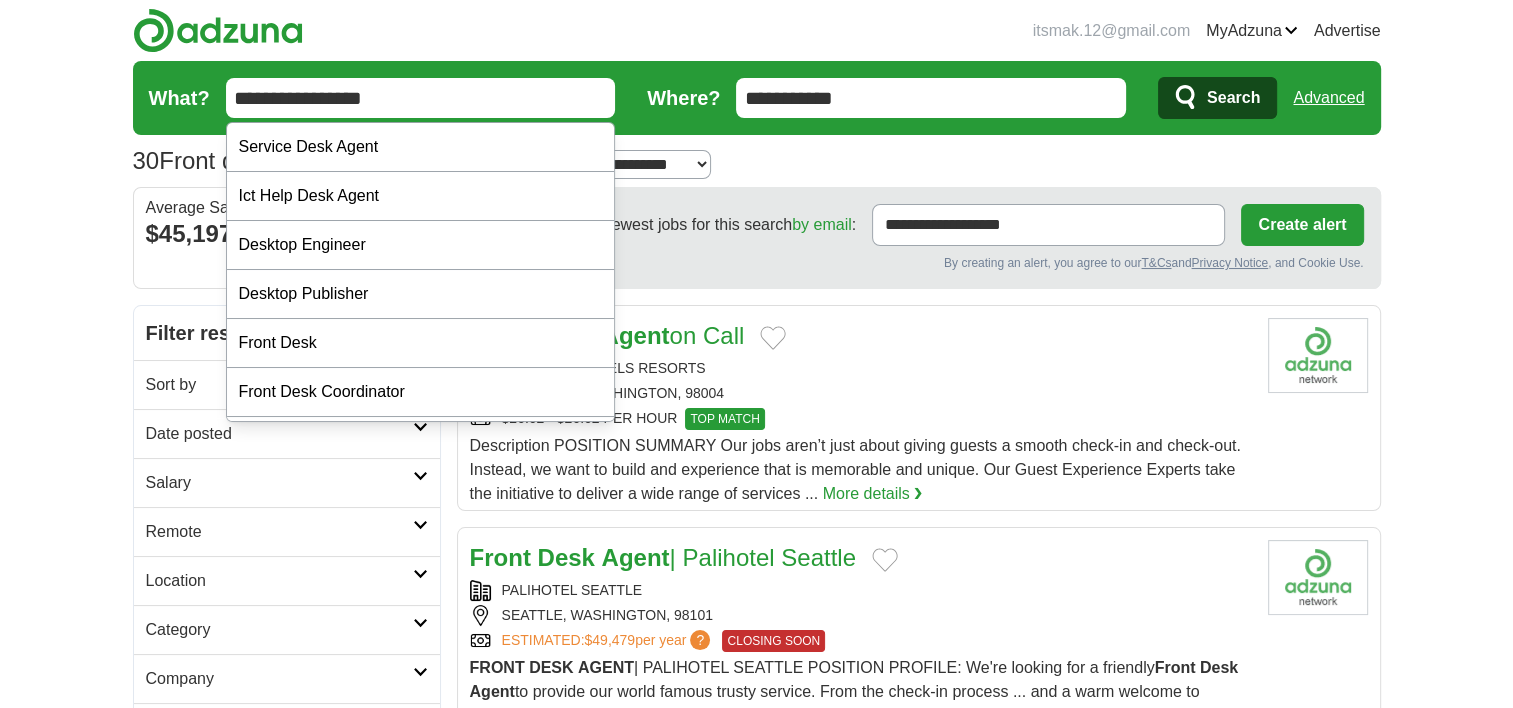 click on "**********" at bounding box center [421, 98] 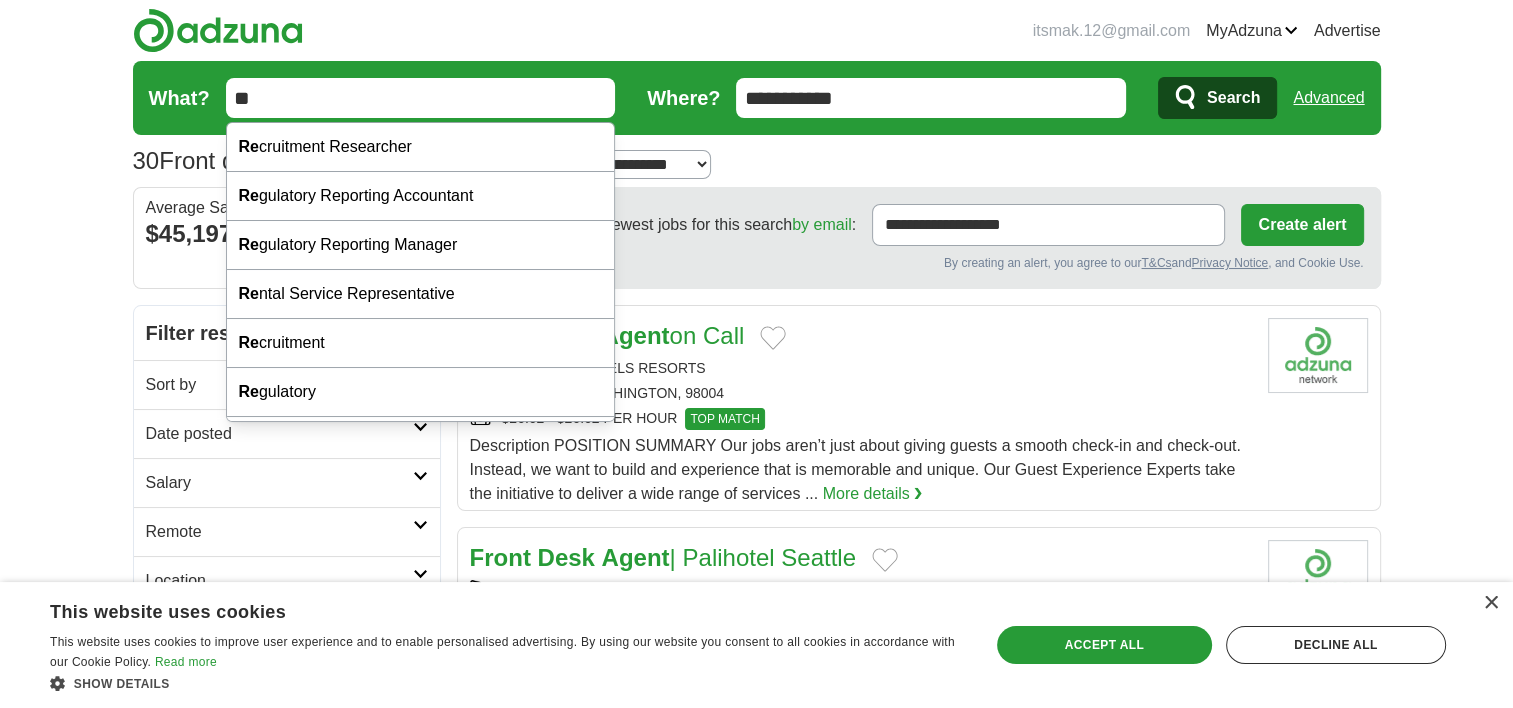type on "*" 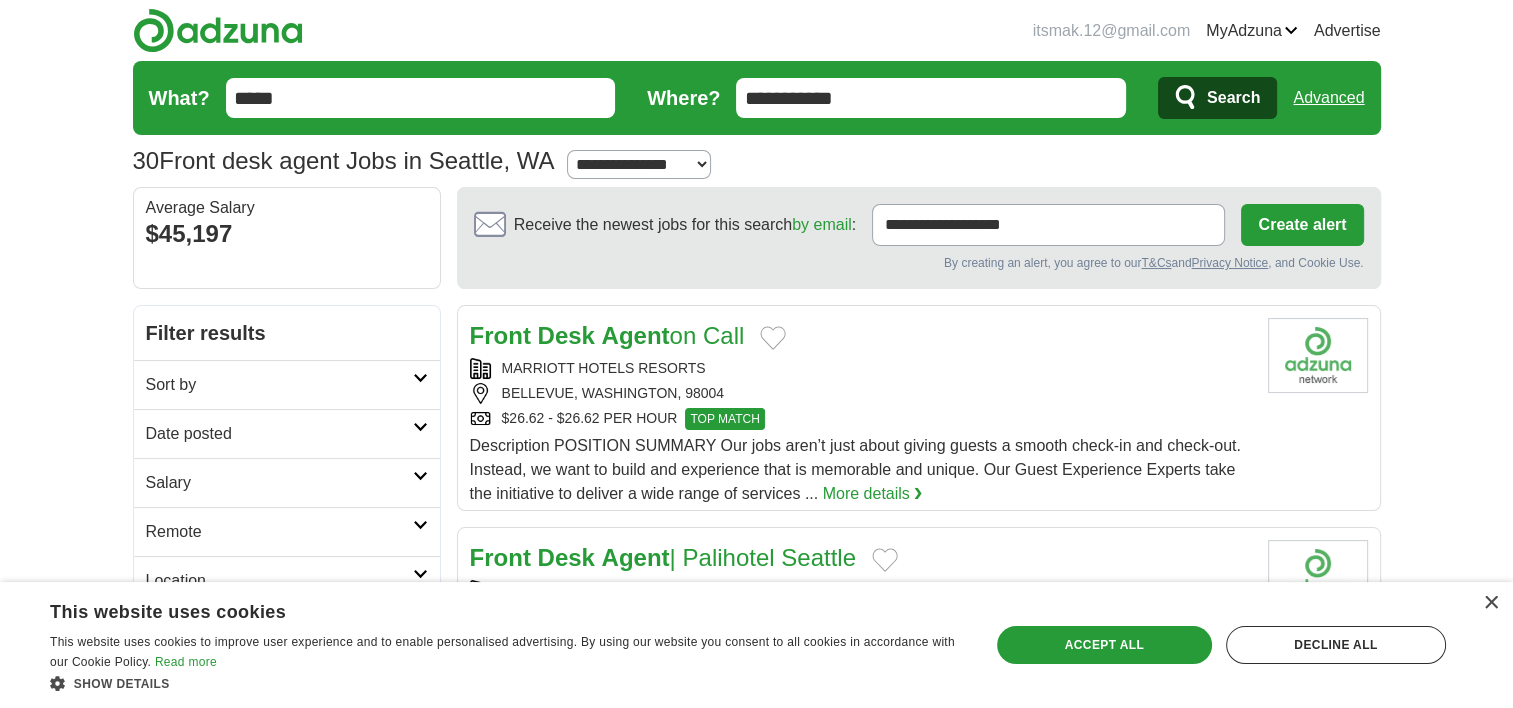 click on "itsmak.12@gmail.com
MyAdzuna
Alerts
Favorites
Resumes
ApplyIQ
Preferences
Posted jobs
Logout
Advertise
30
Front desk agent Jobs in Seattle, WA
Salary
Salary
Select a salary range
Salary from
from $10,000
from $20,000" at bounding box center [756, 1679] 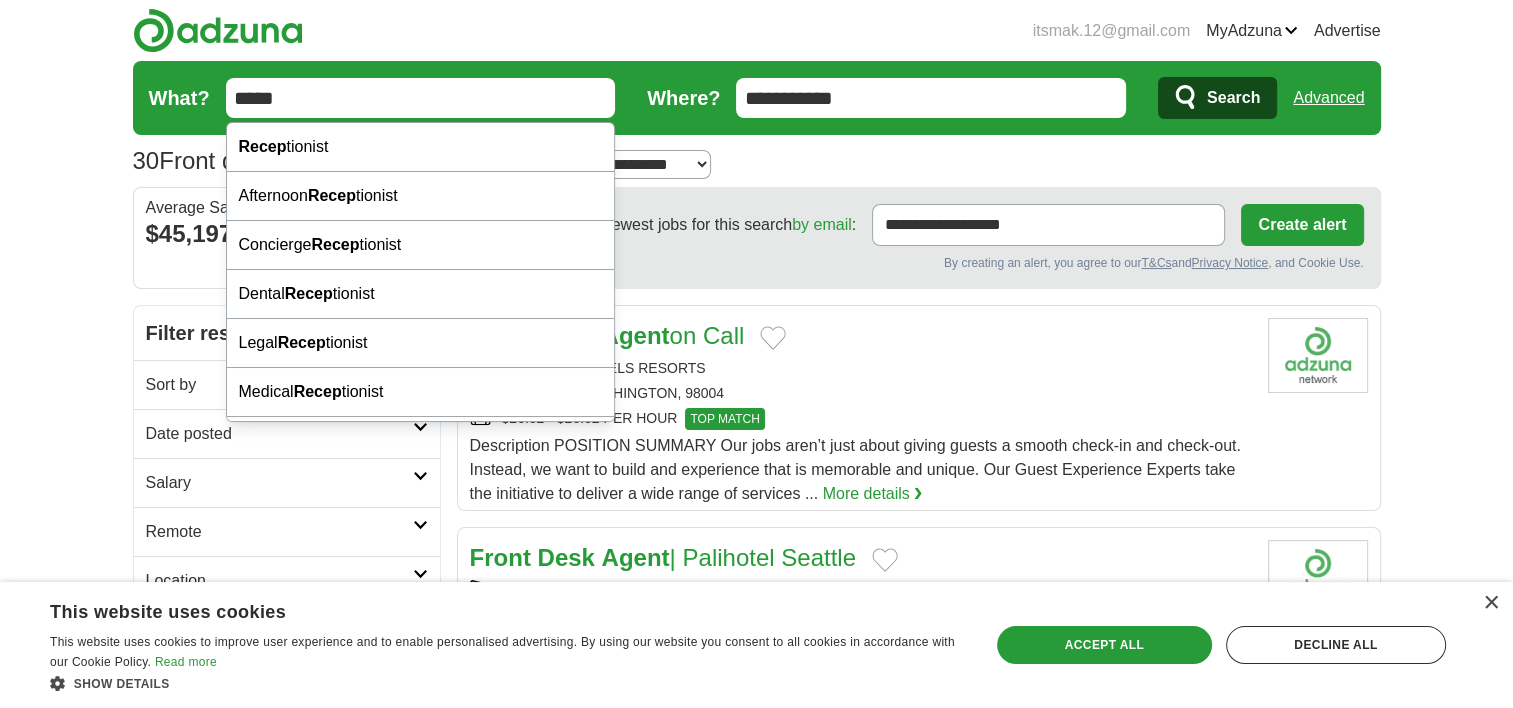 click on "*****" at bounding box center (421, 98) 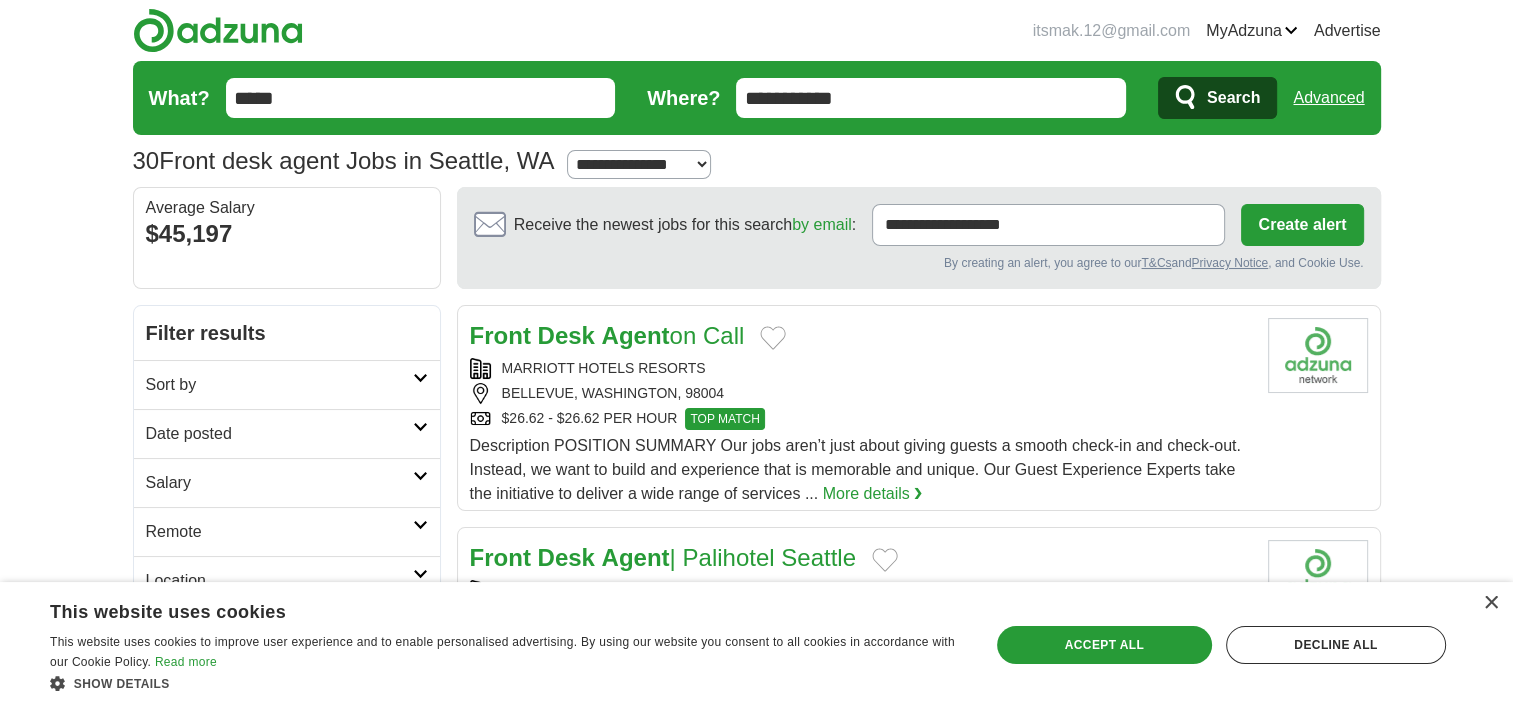 click on "itsmak.12@gmail.com
MyAdzuna
Alerts
Favorites
Resumes
ApplyIQ
Preferences
Posted jobs
Logout
Advertise
30
Front desk agent Jobs in Seattle, WA
Salary
Salary
Select a salary range
Salary from
from $10,000
from $20,000" at bounding box center [756, 1679] 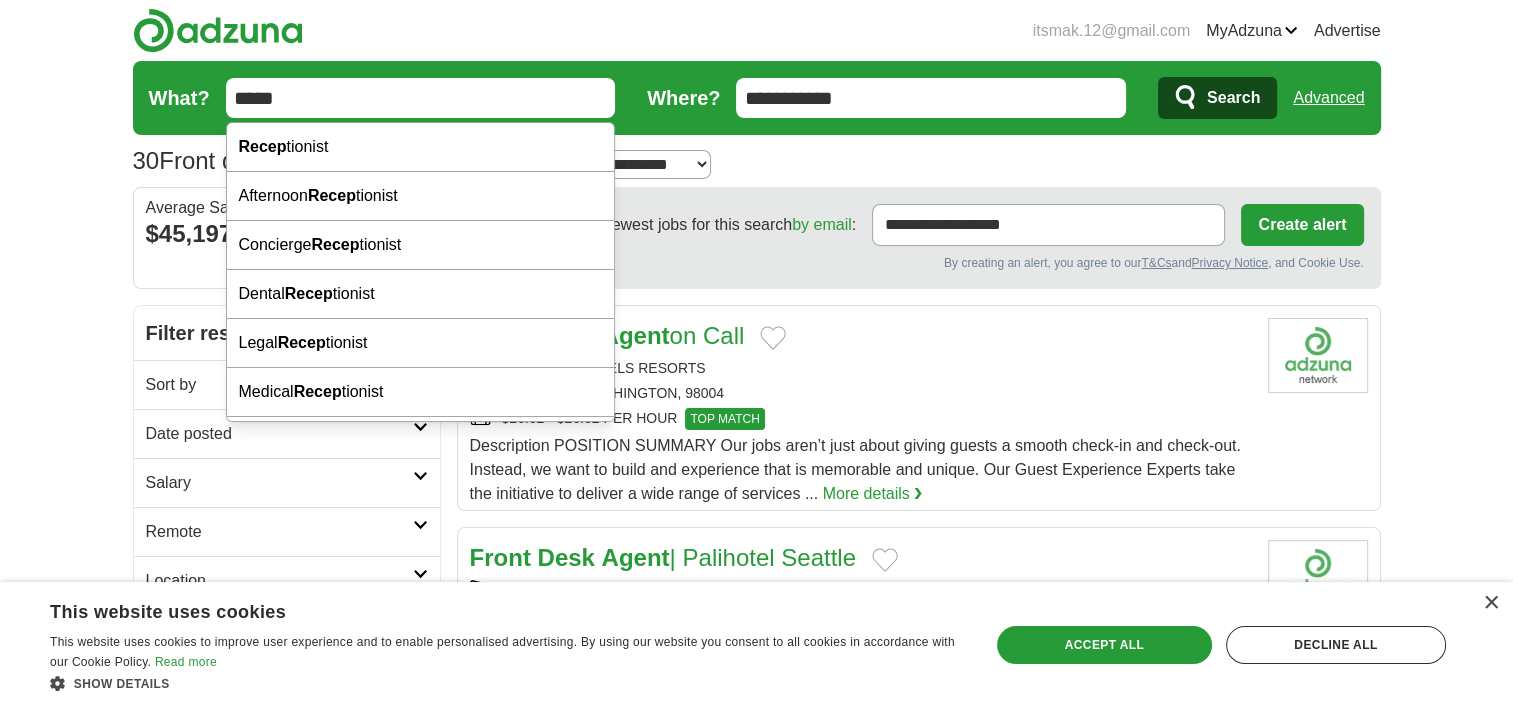 click on "*****" at bounding box center (421, 98) 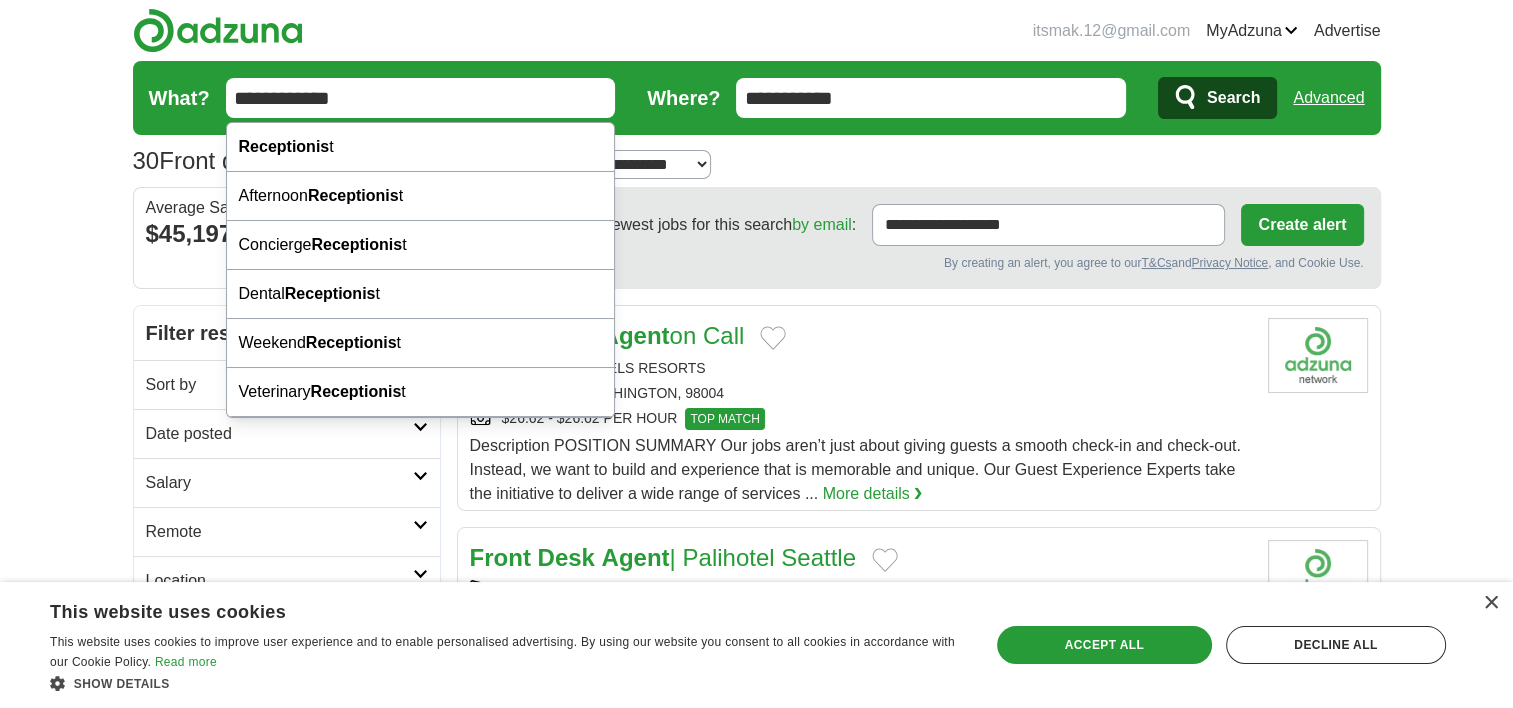 type on "**********" 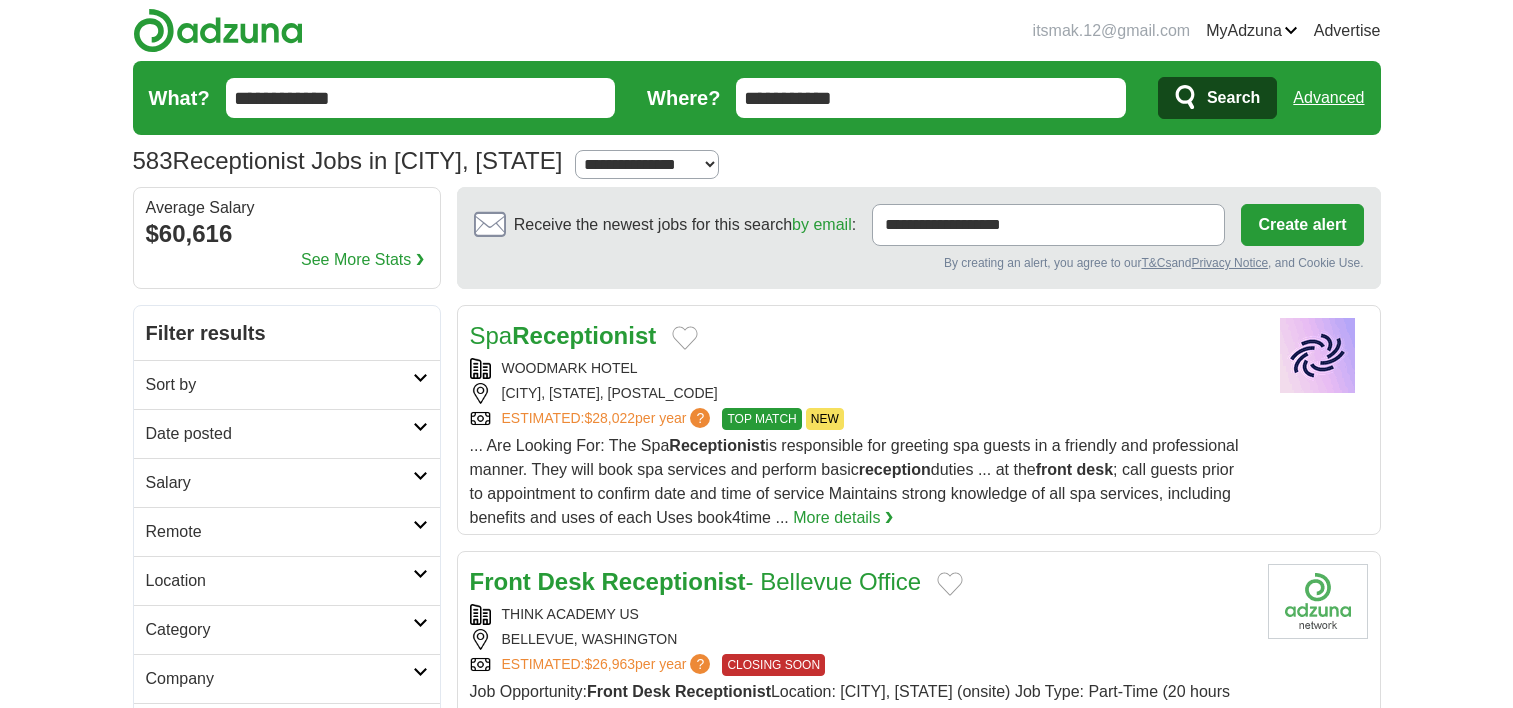 scroll, scrollTop: 0, scrollLeft: 0, axis: both 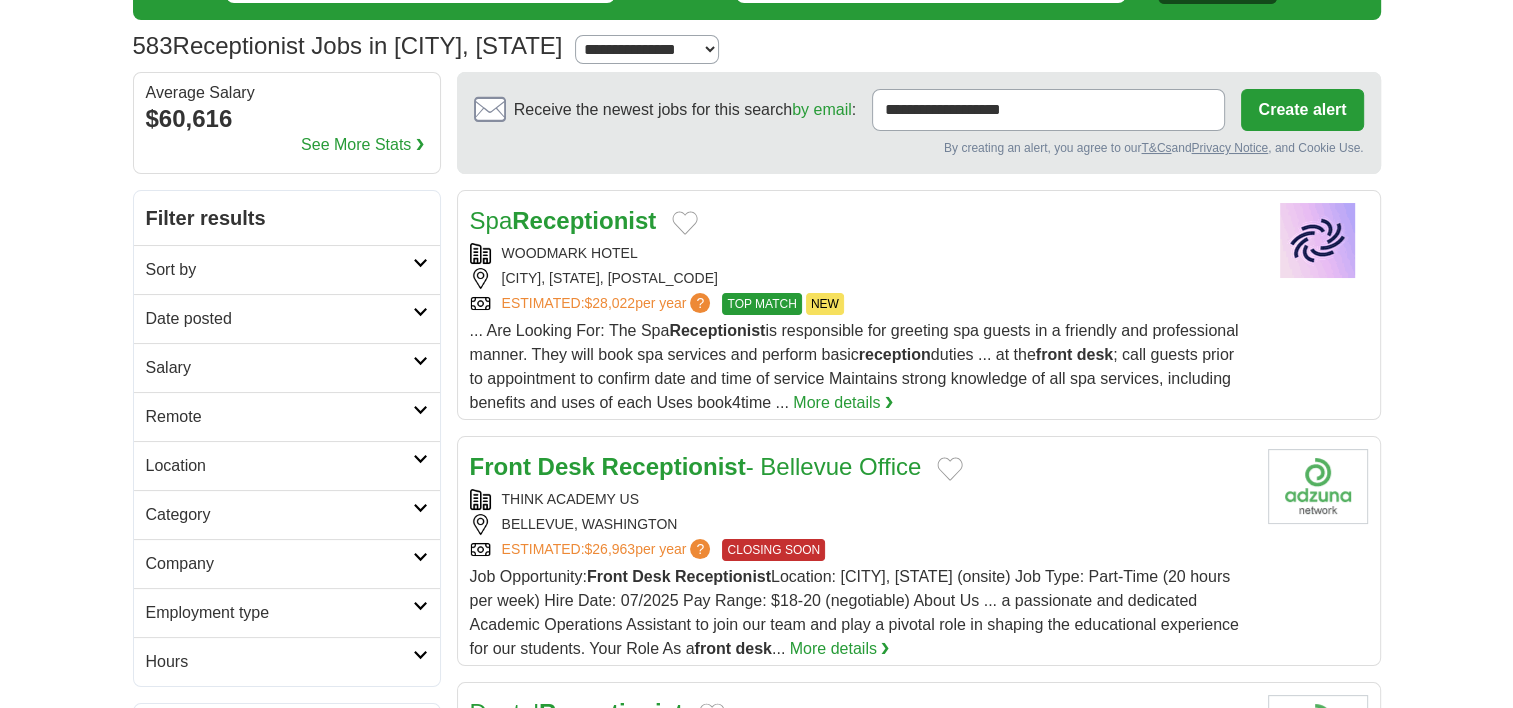 click on "Remote" at bounding box center [287, 416] 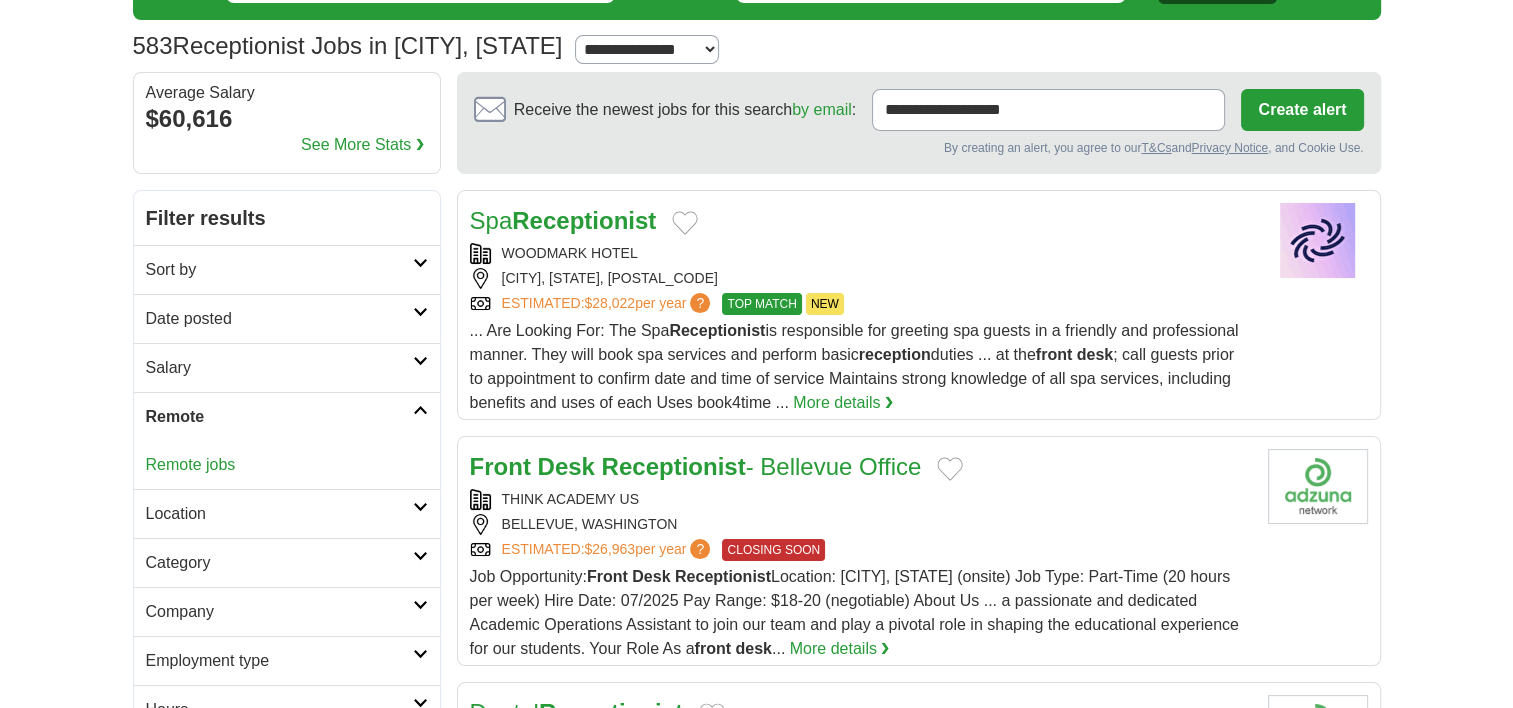 click on "Remote" at bounding box center [287, 416] 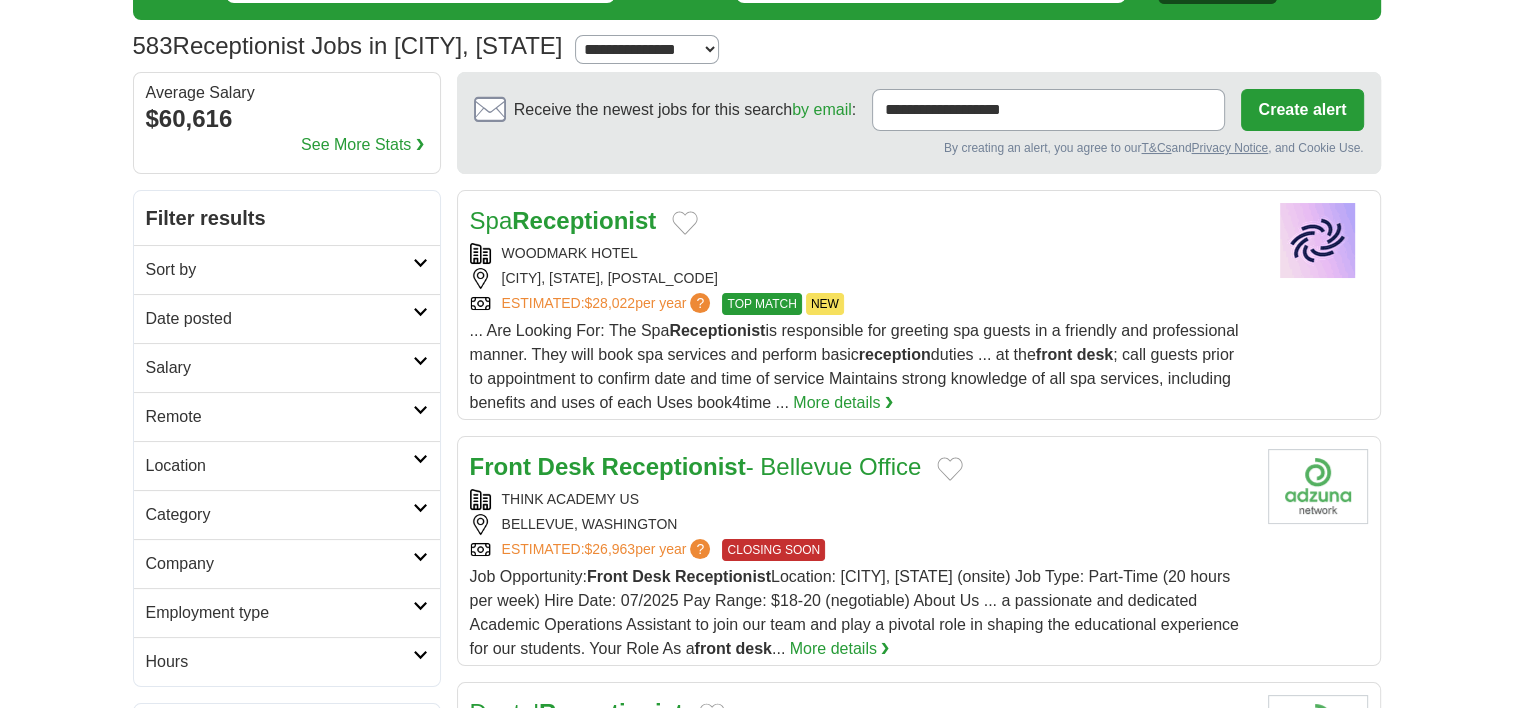 click on "Location" at bounding box center [279, 466] 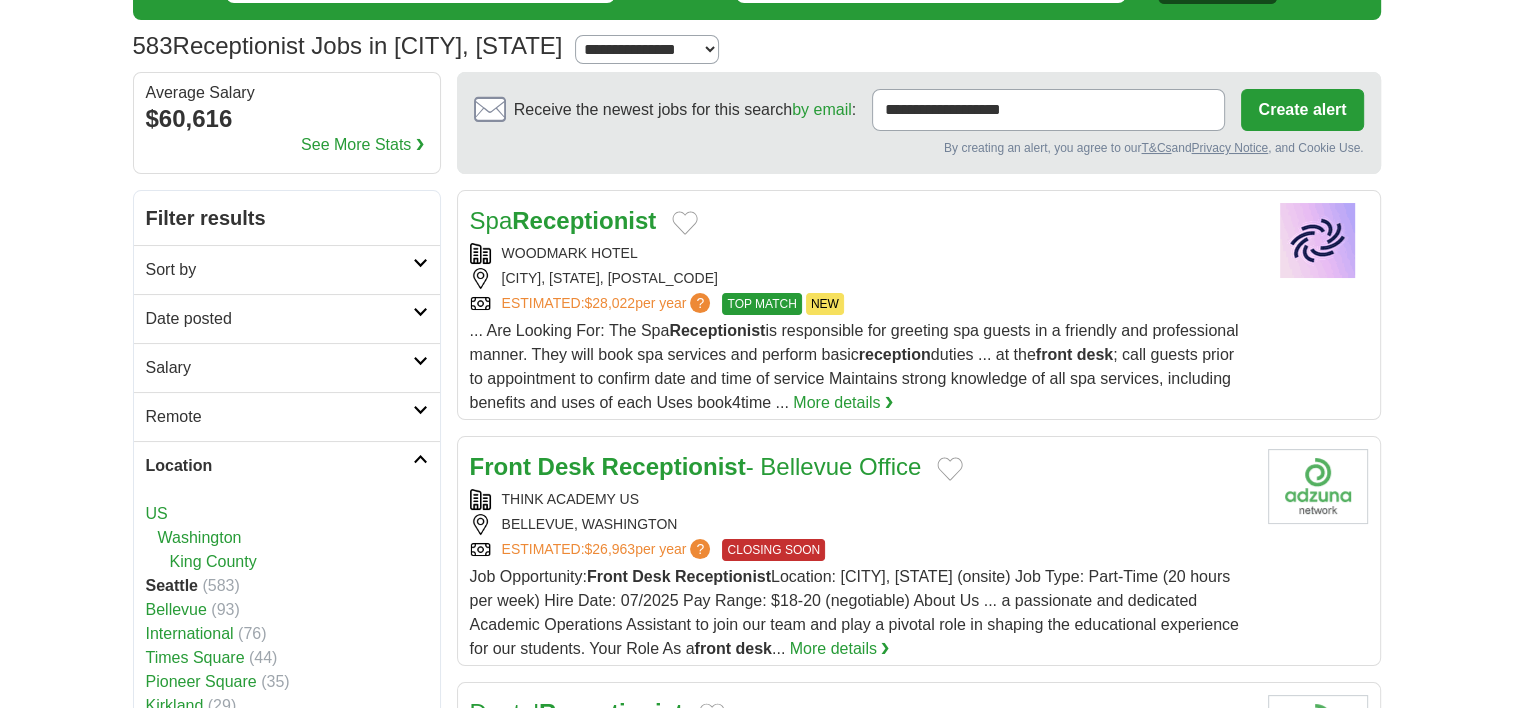click on "Location" at bounding box center [279, 466] 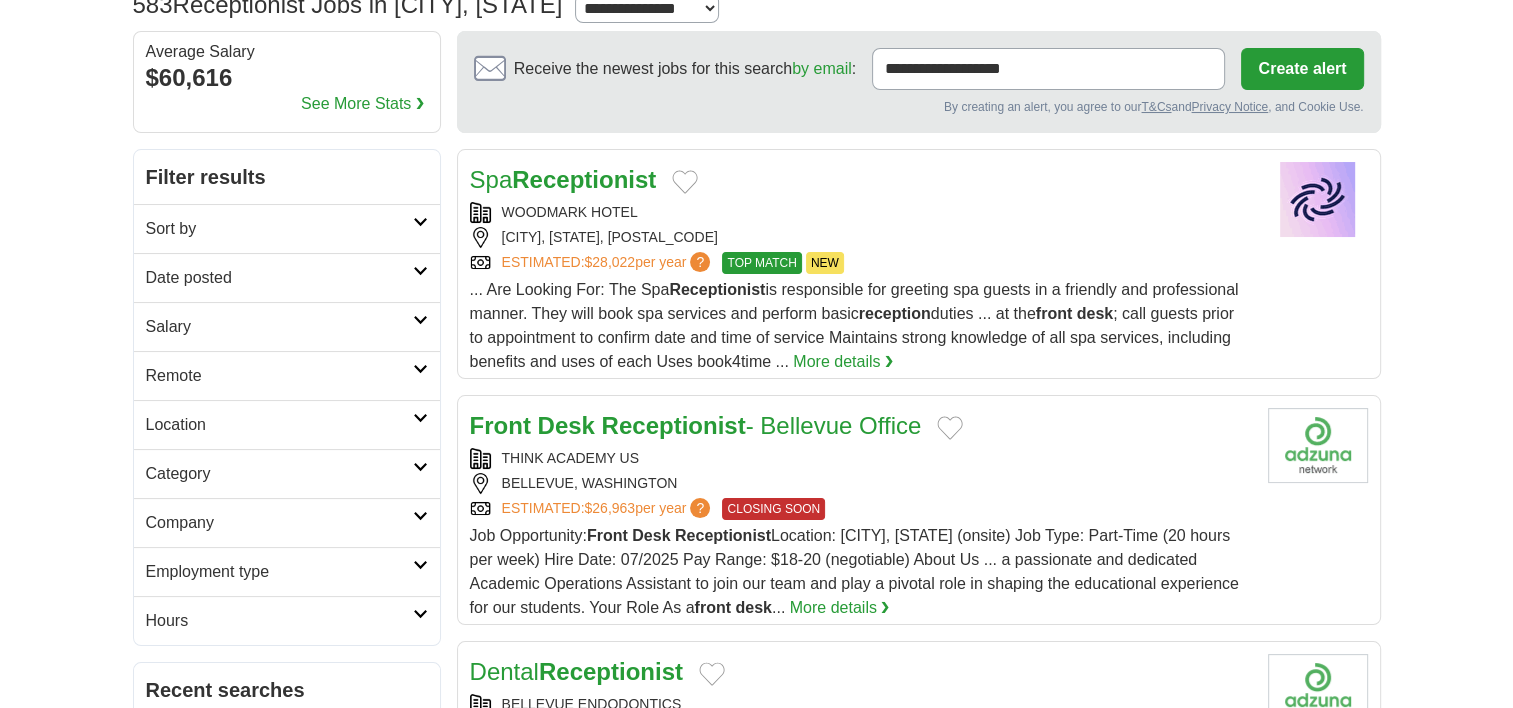 scroll, scrollTop: 156, scrollLeft: 0, axis: vertical 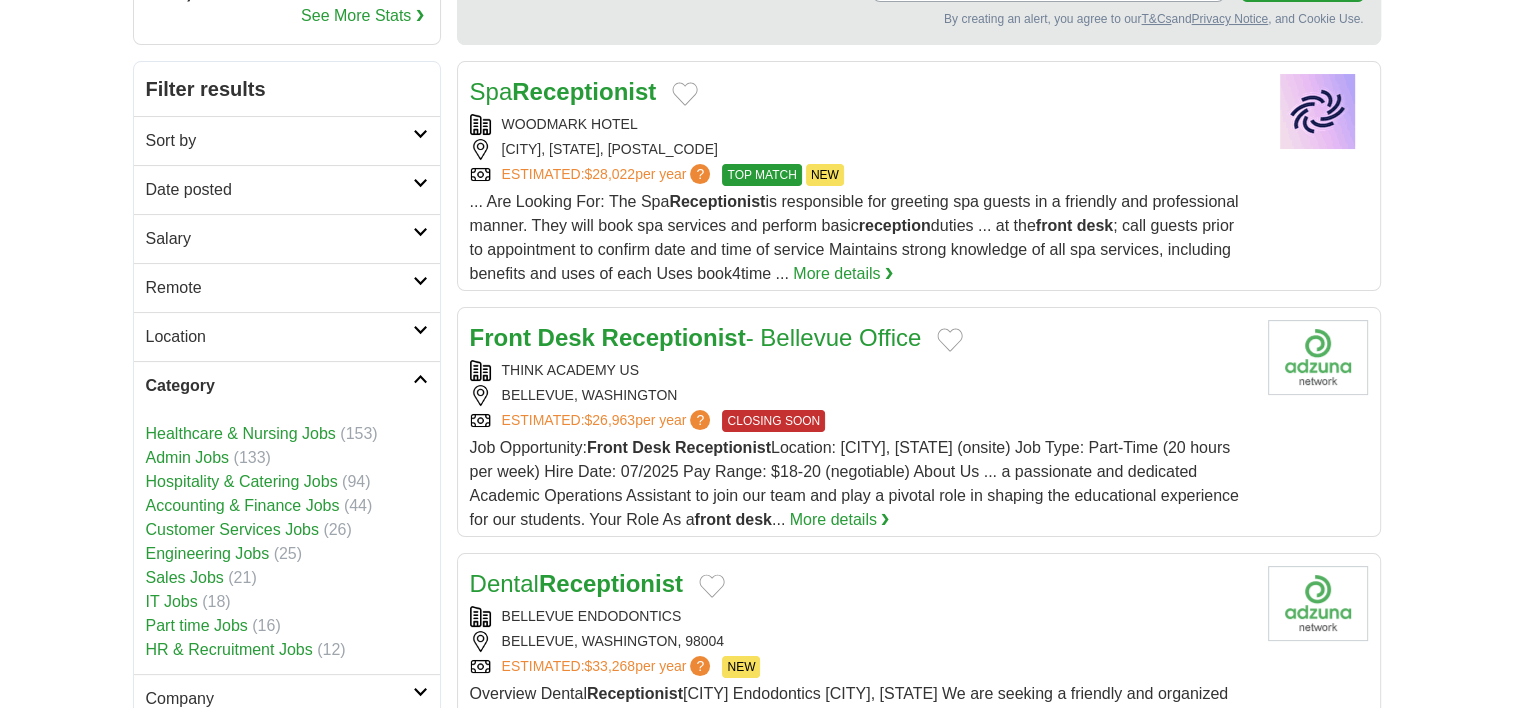 click on "Category" at bounding box center [279, 386] 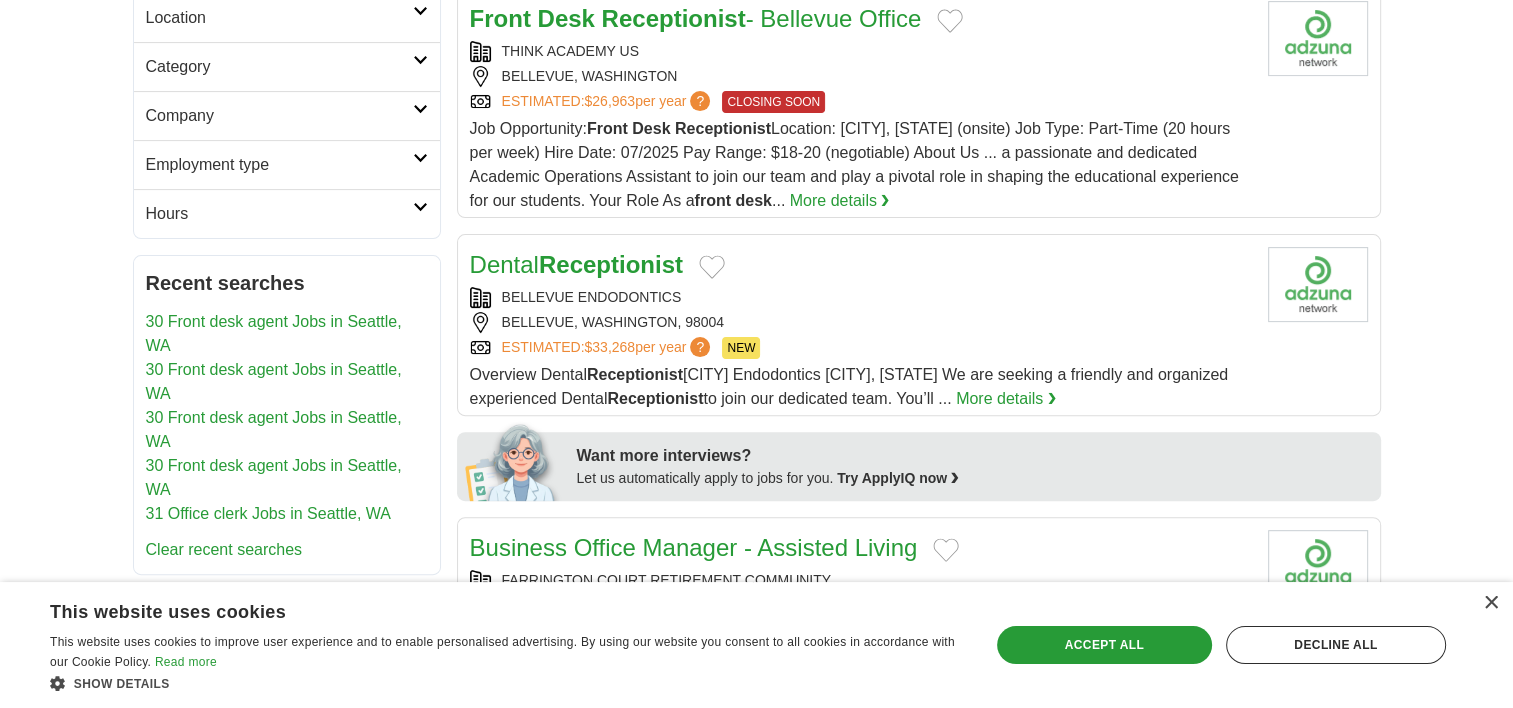scroll, scrollTop: 620, scrollLeft: 0, axis: vertical 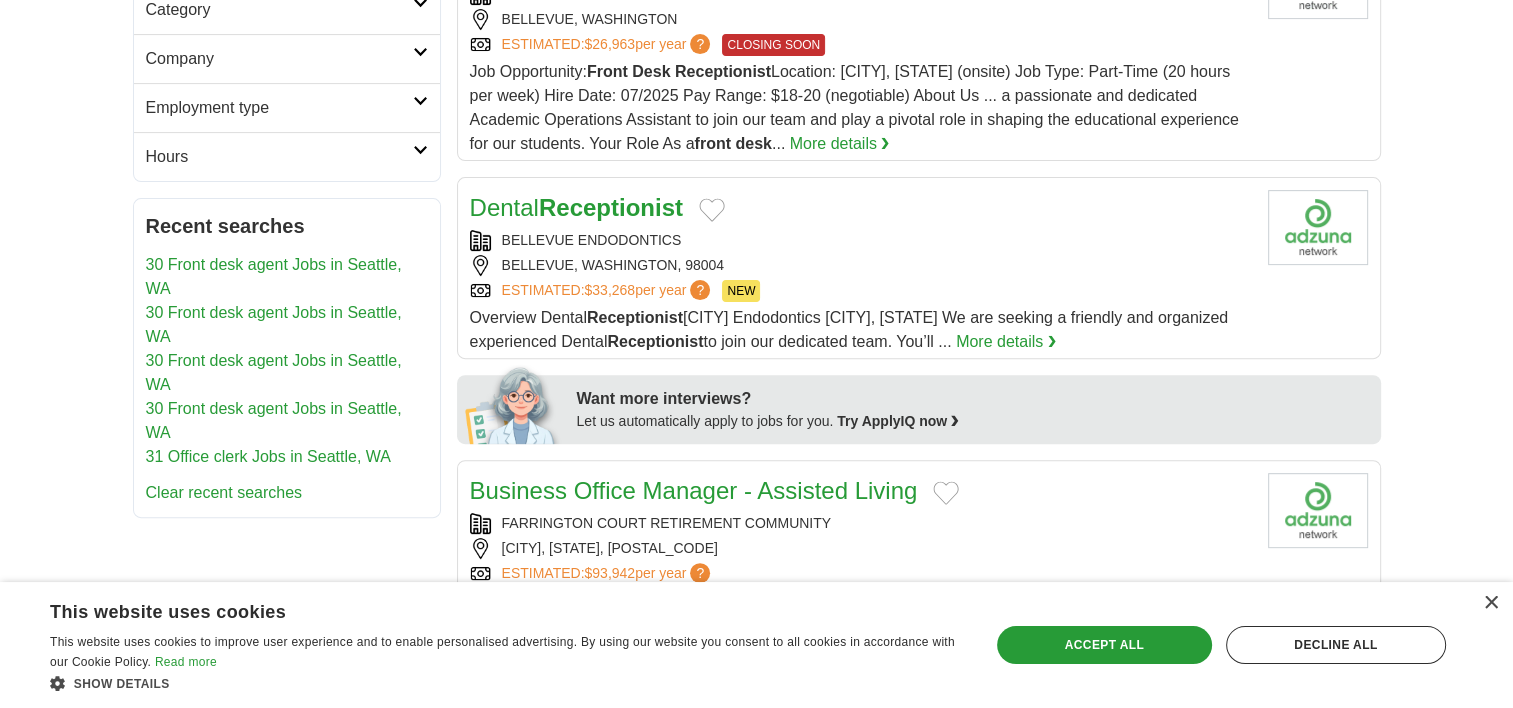 click on "Dental  Receptionist" at bounding box center (576, 208) 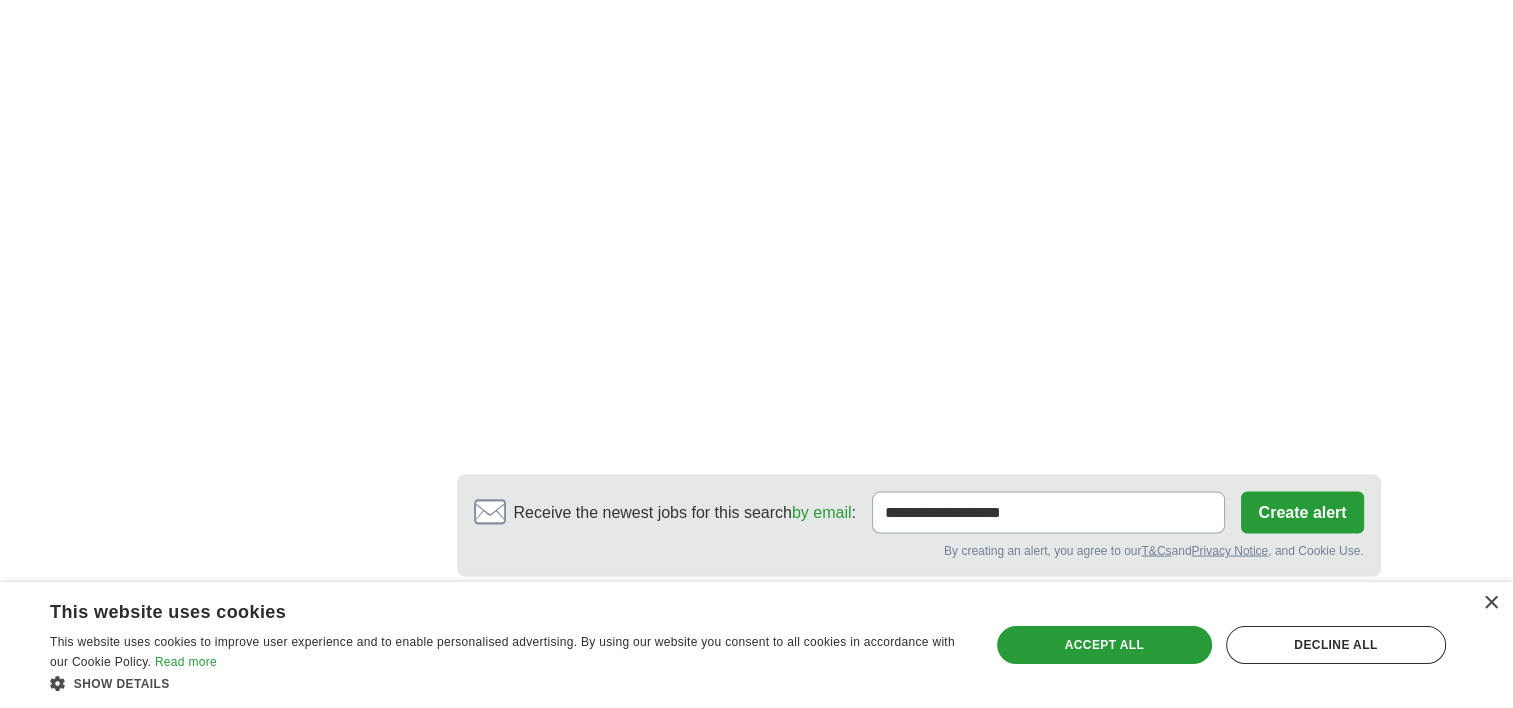 scroll, scrollTop: 3788, scrollLeft: 0, axis: vertical 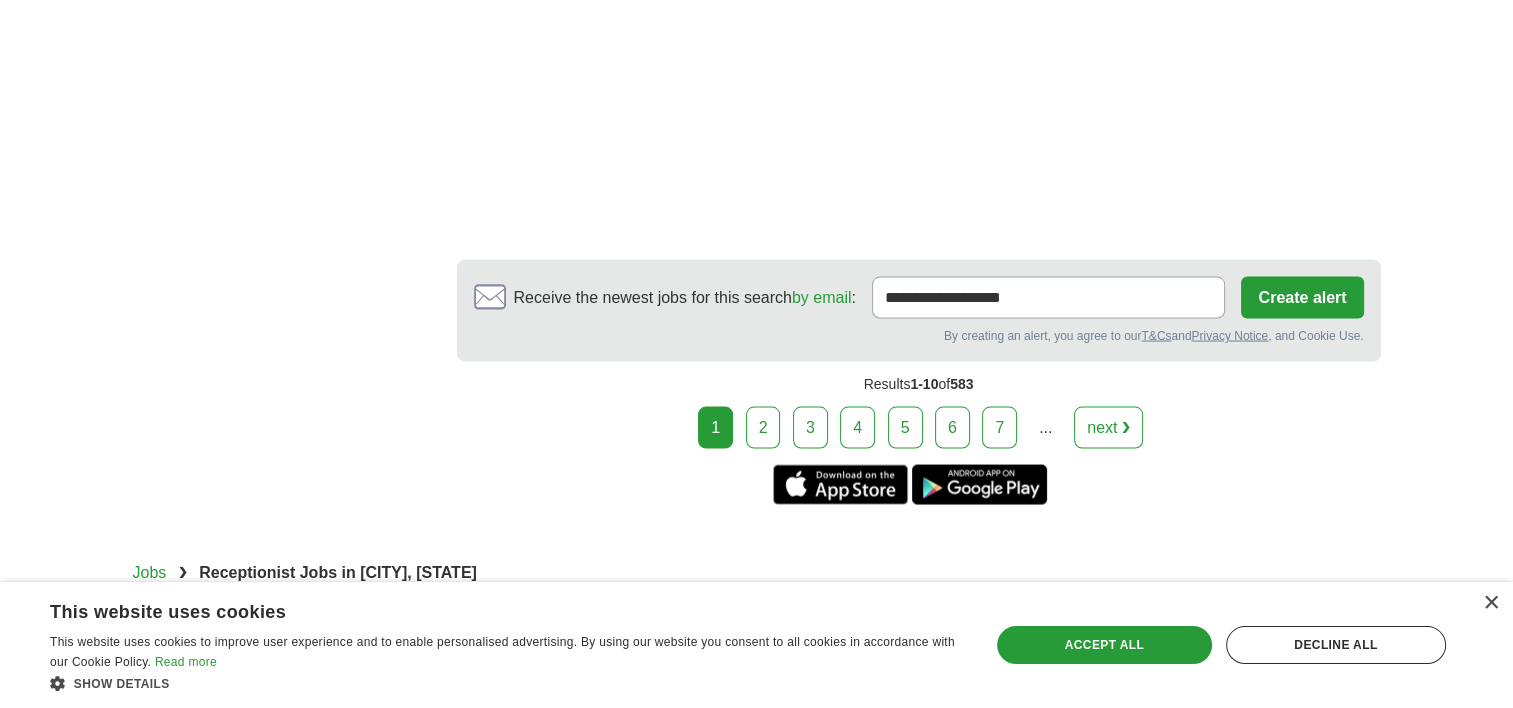 click on "Results  1-10  of  583" at bounding box center [919, 384] 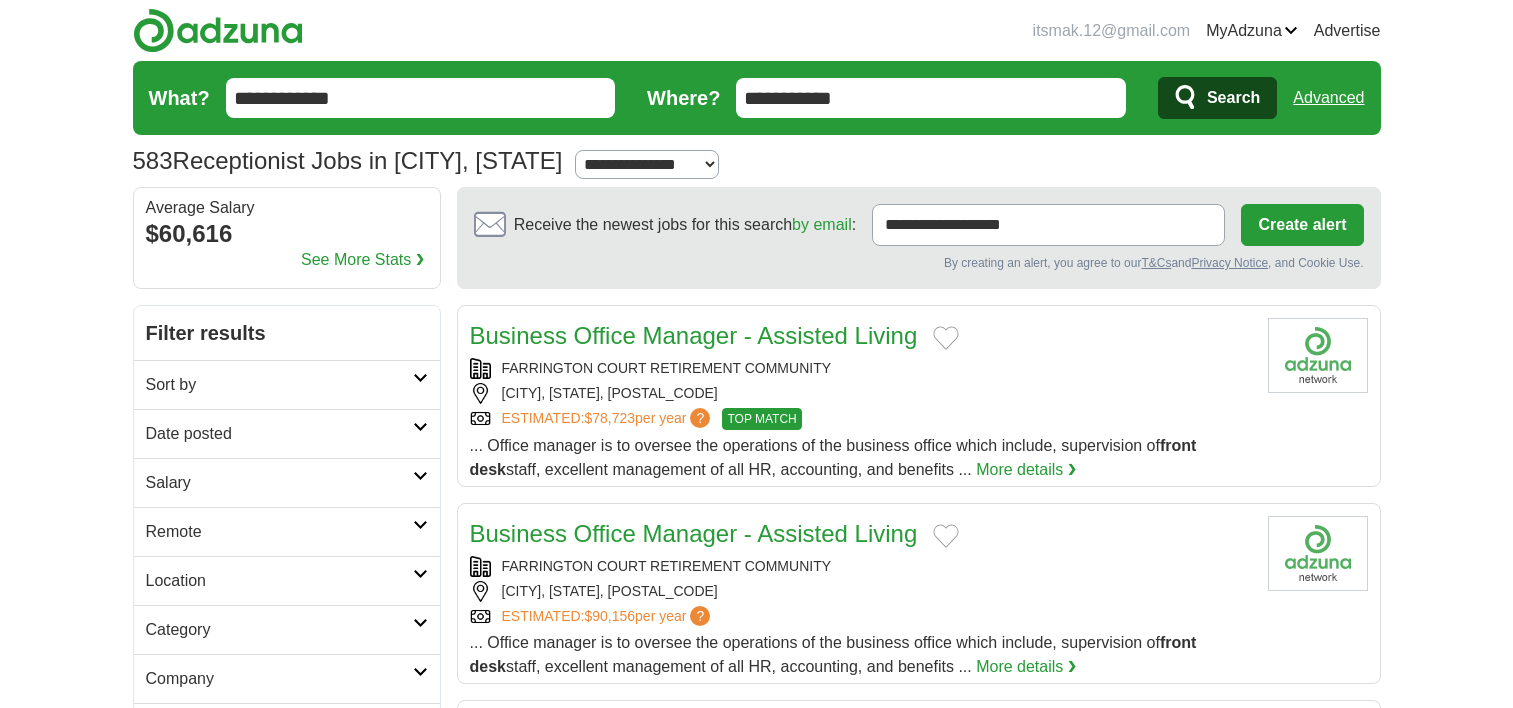 scroll, scrollTop: 0, scrollLeft: 0, axis: both 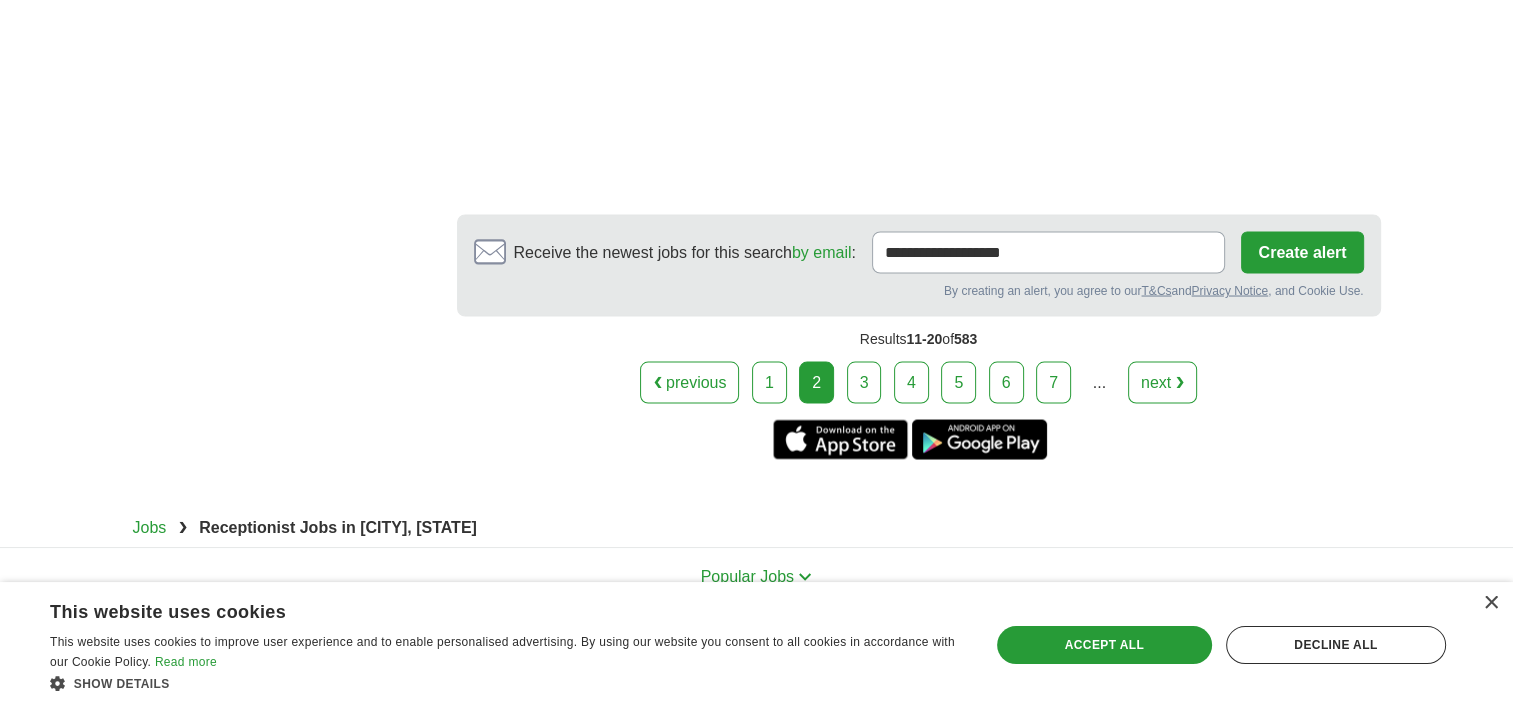 click on "3" at bounding box center (864, 382) 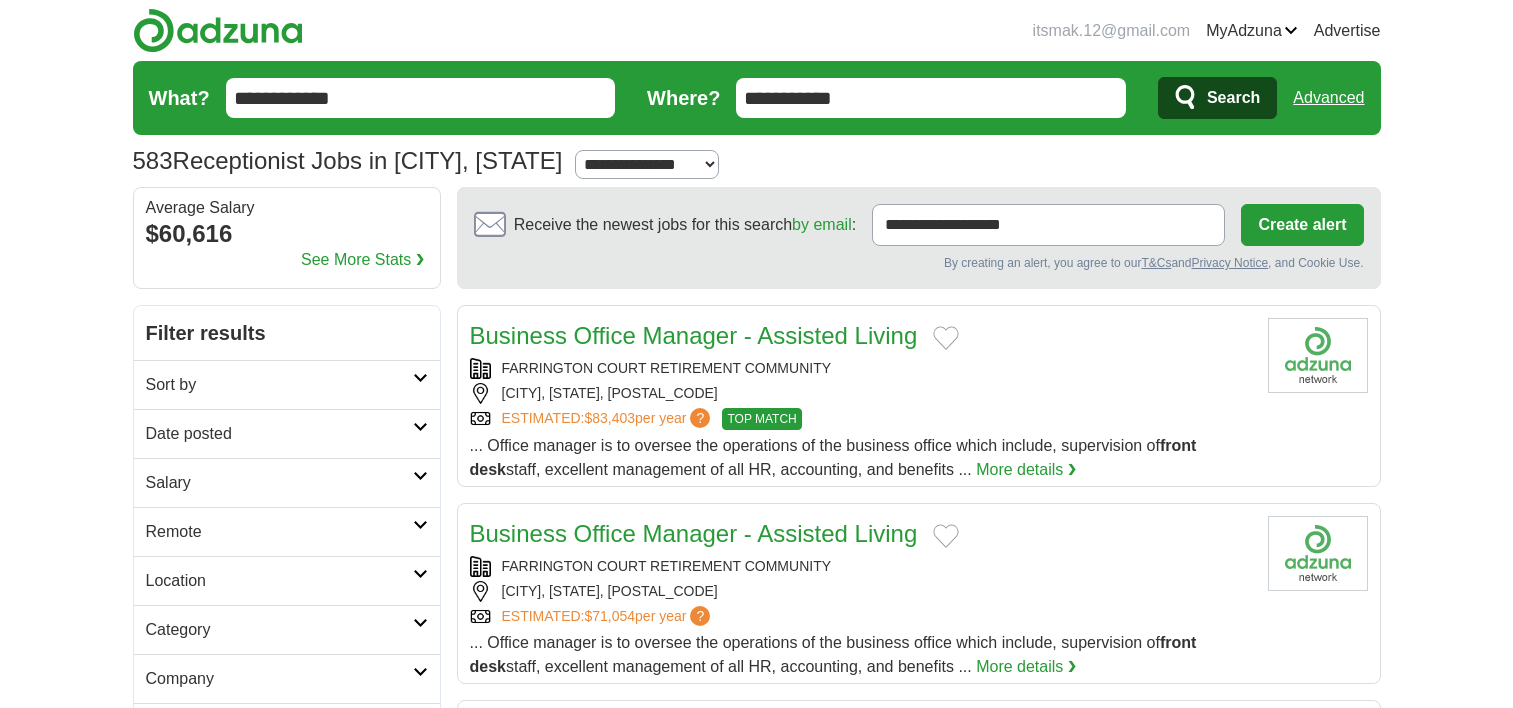 scroll, scrollTop: 0, scrollLeft: 0, axis: both 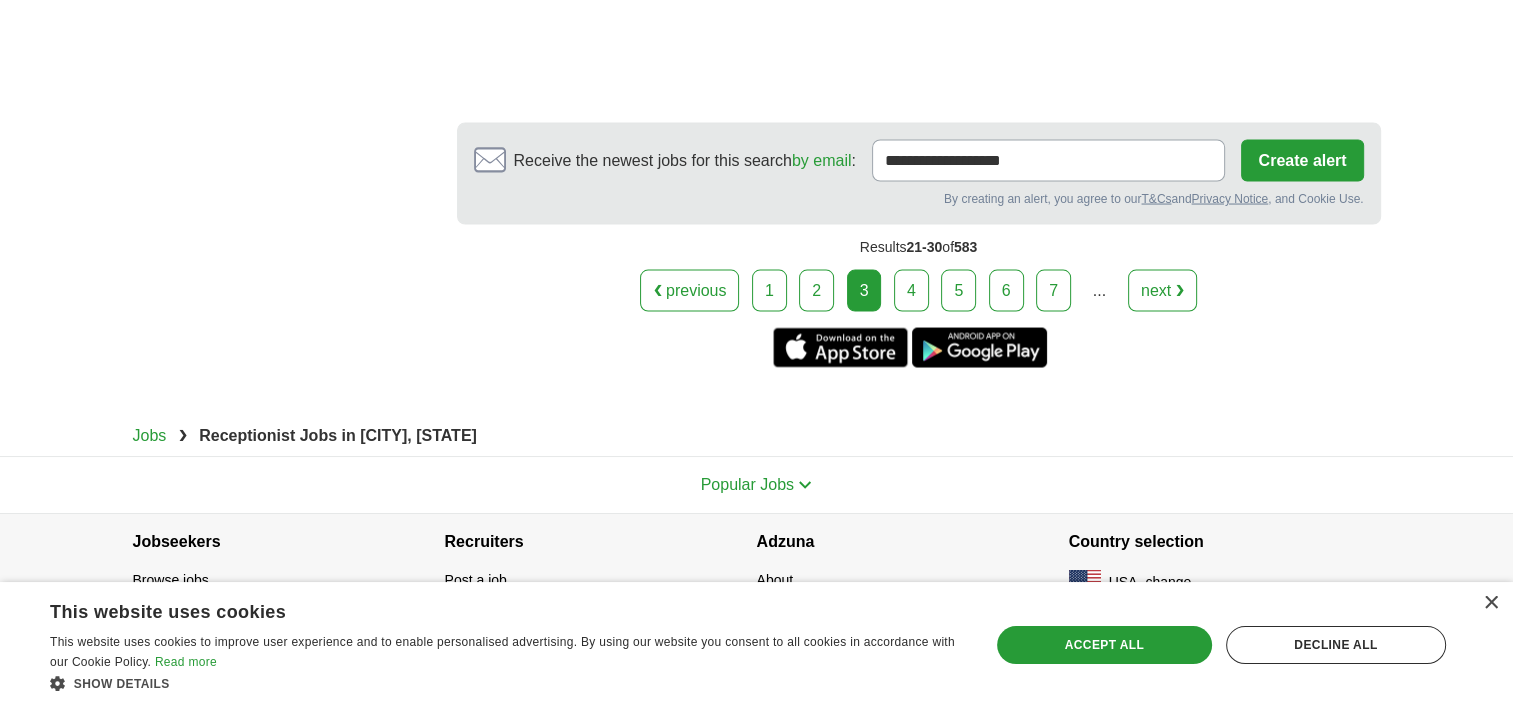click on "4" at bounding box center [911, 291] 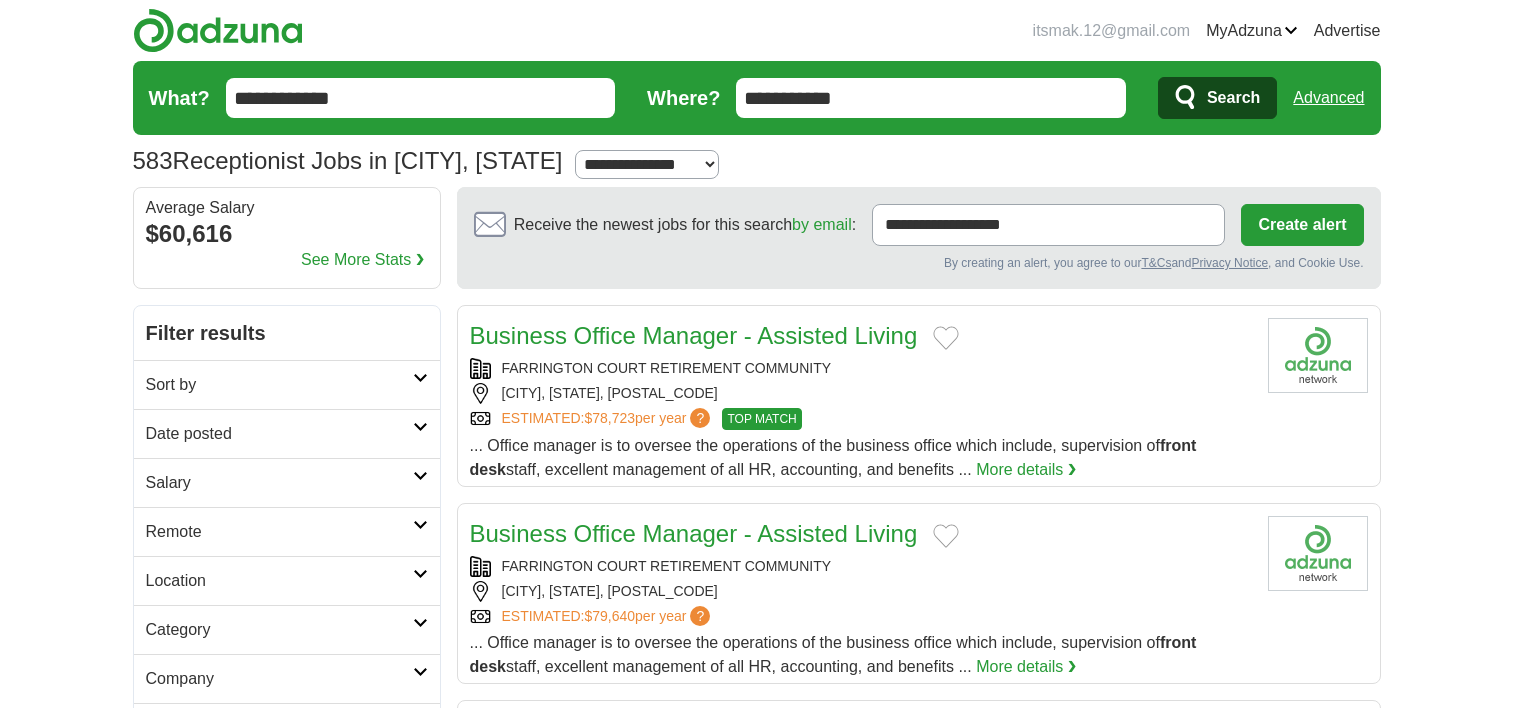 scroll, scrollTop: 0, scrollLeft: 0, axis: both 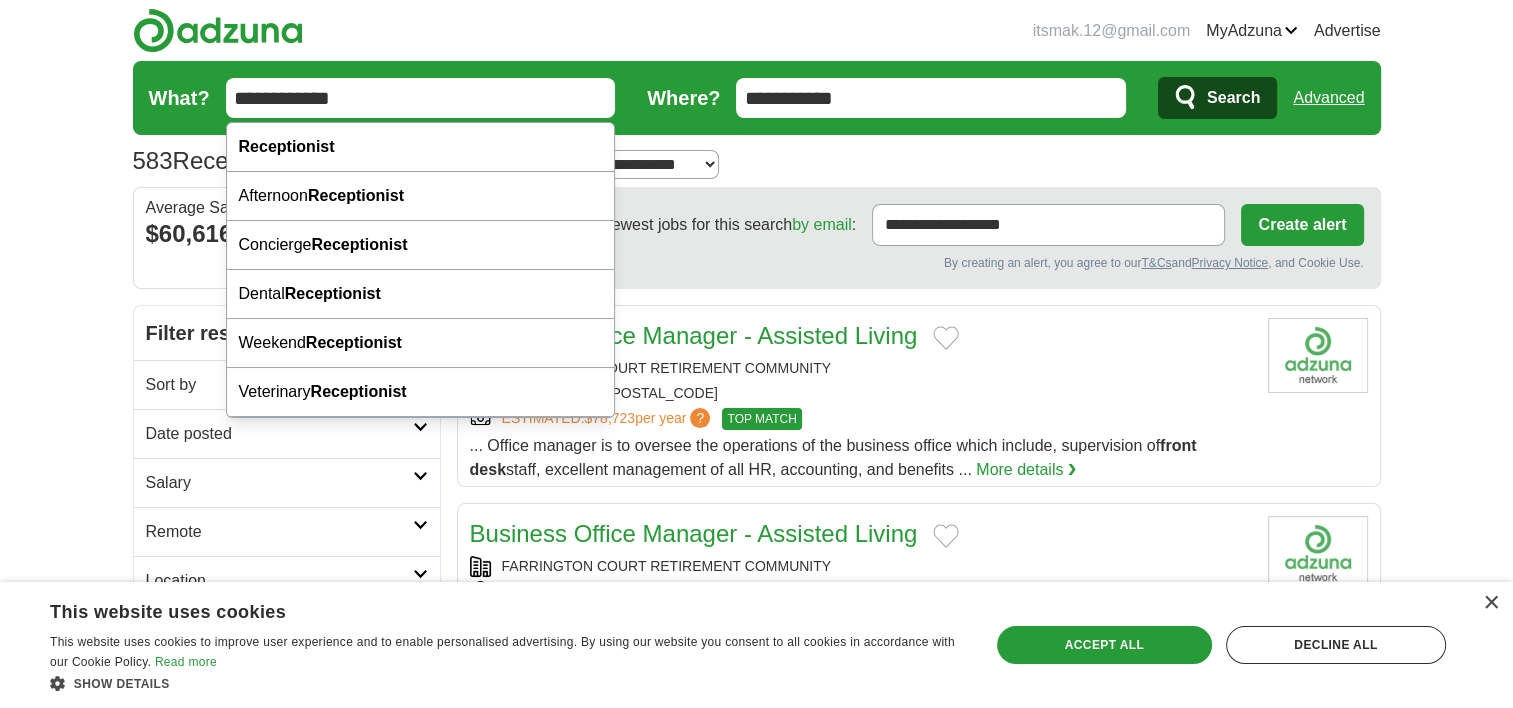 click on "**********" at bounding box center (421, 98) 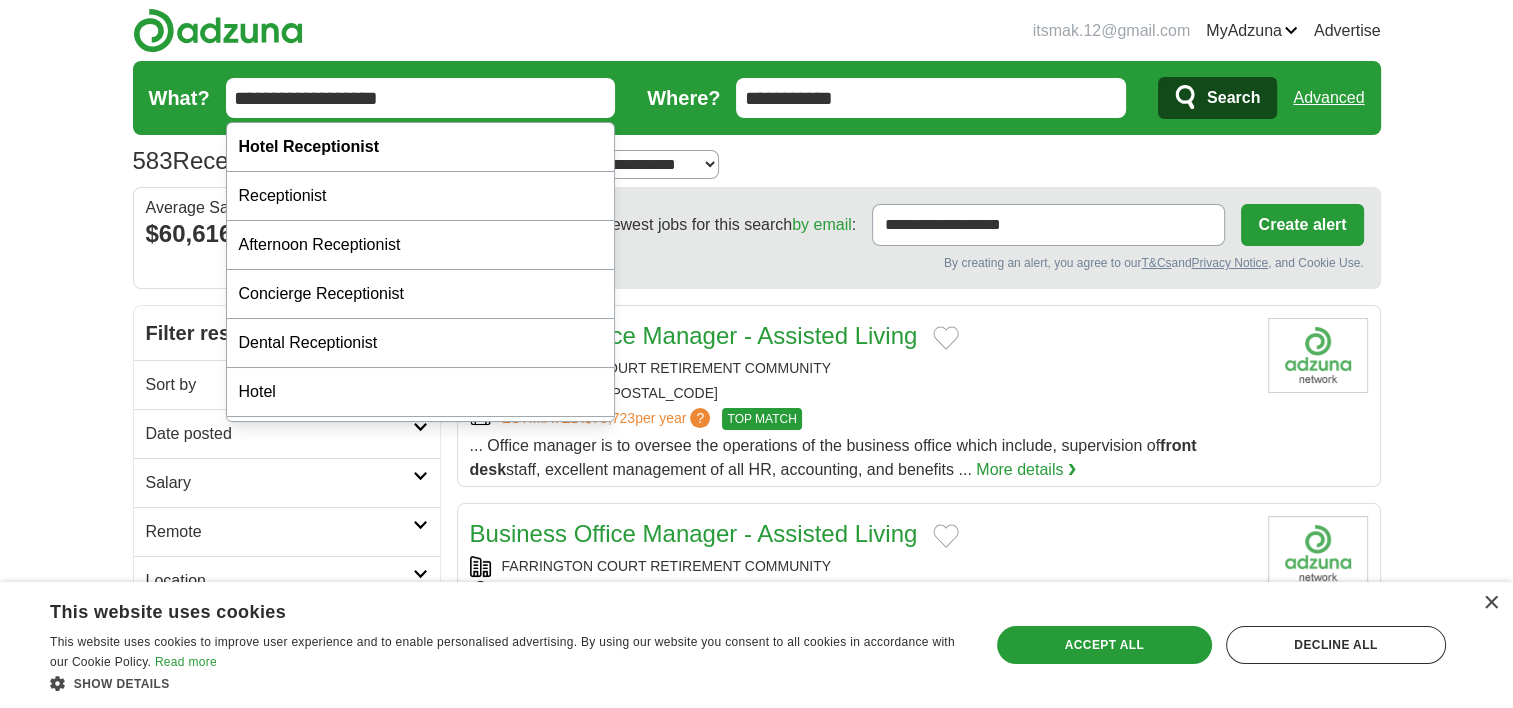 type on "**********" 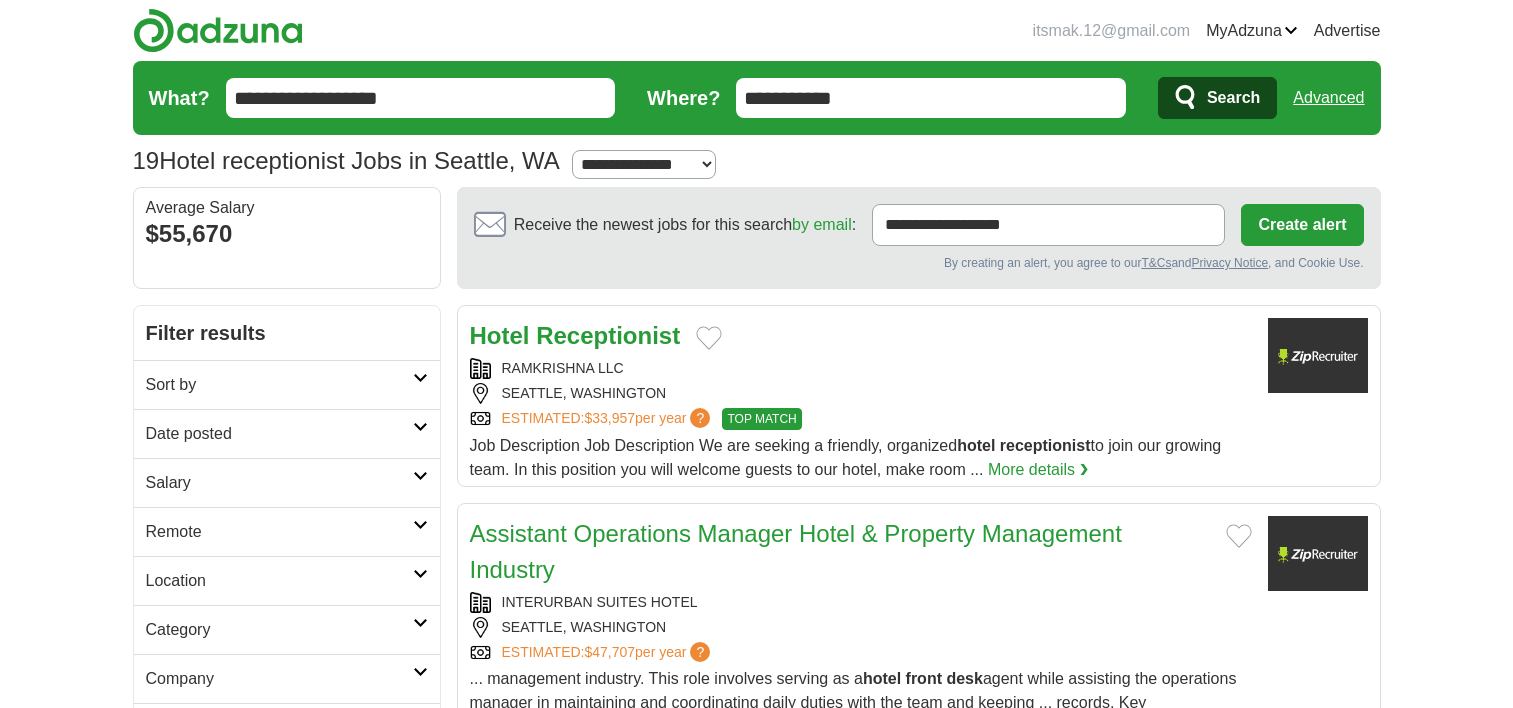 scroll, scrollTop: 0, scrollLeft: 0, axis: both 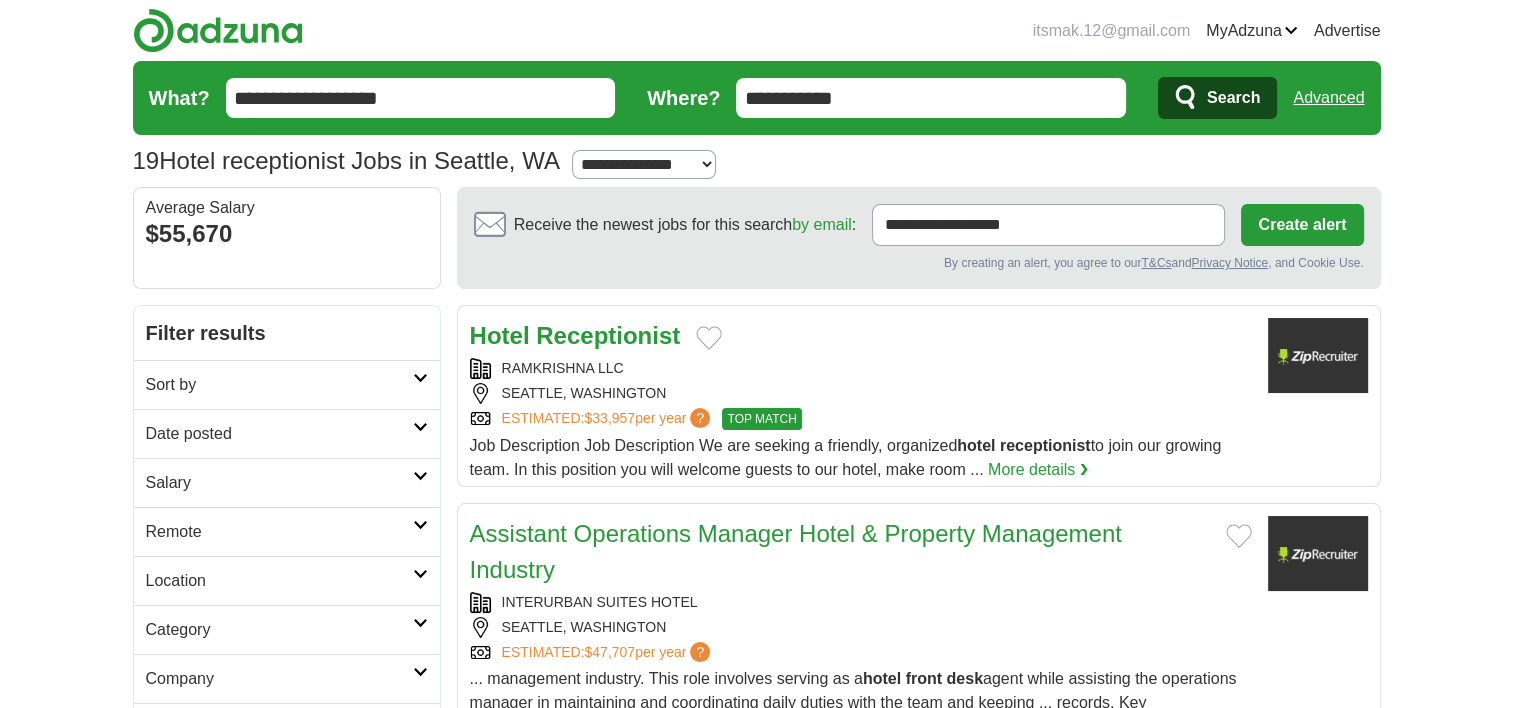 click on "RAMKRISHNA LLC" at bounding box center (861, 368) 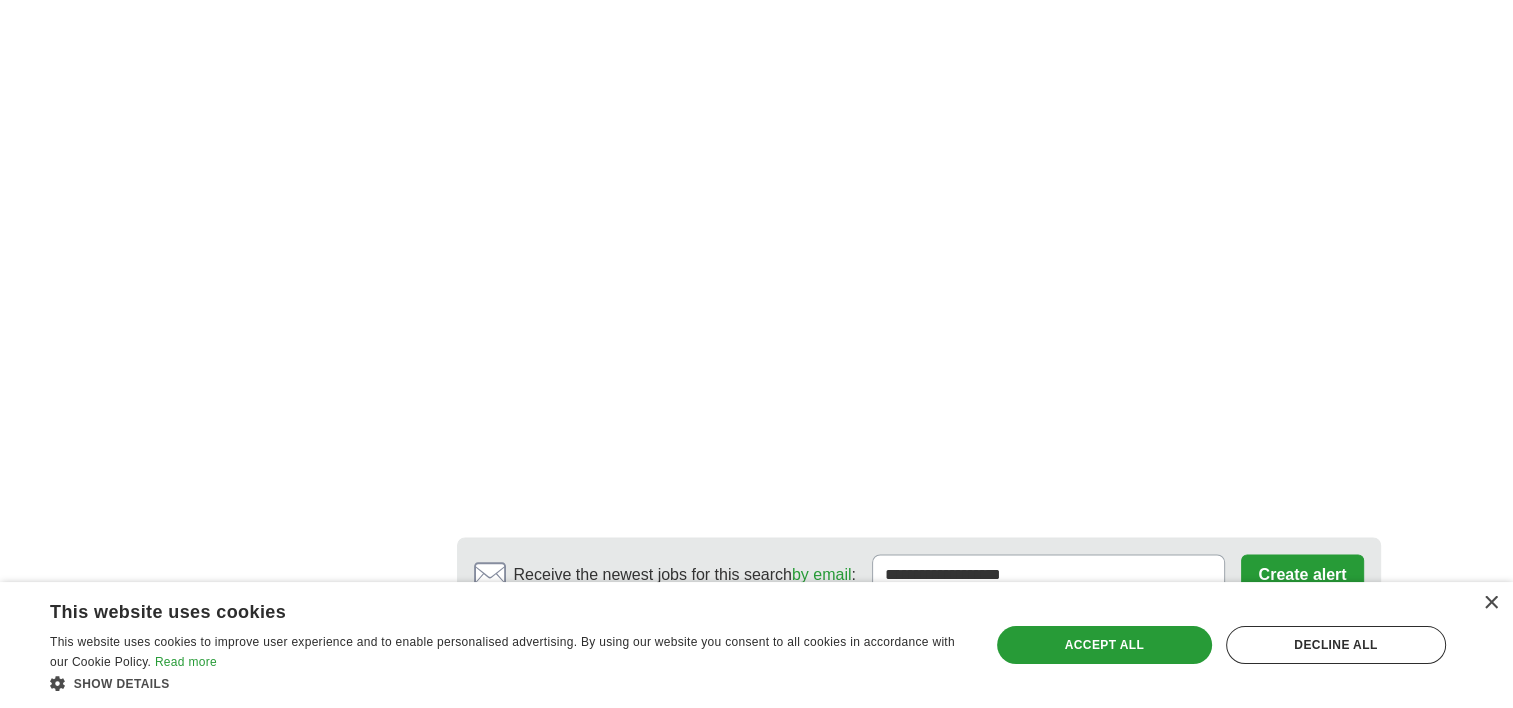 scroll, scrollTop: 3257, scrollLeft: 0, axis: vertical 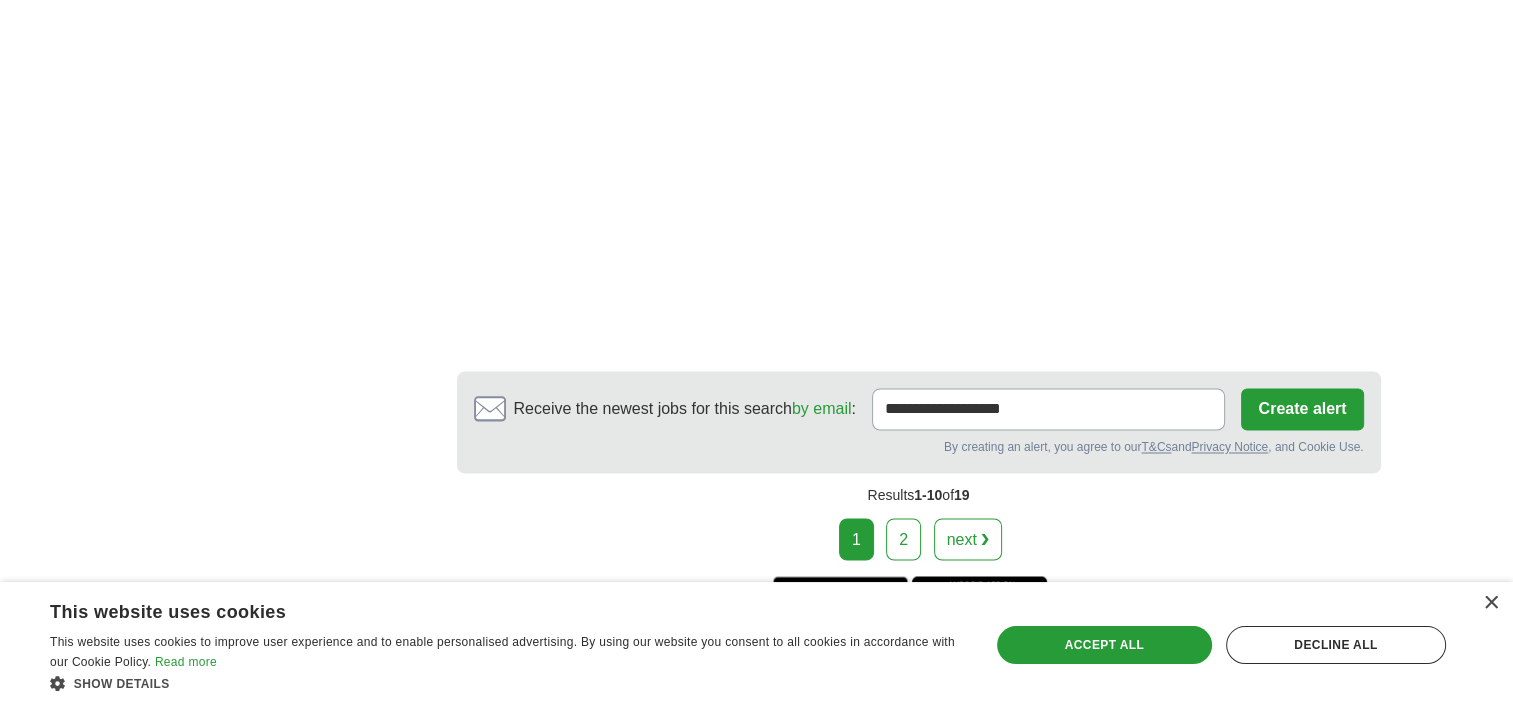 click on "2" at bounding box center [903, 539] 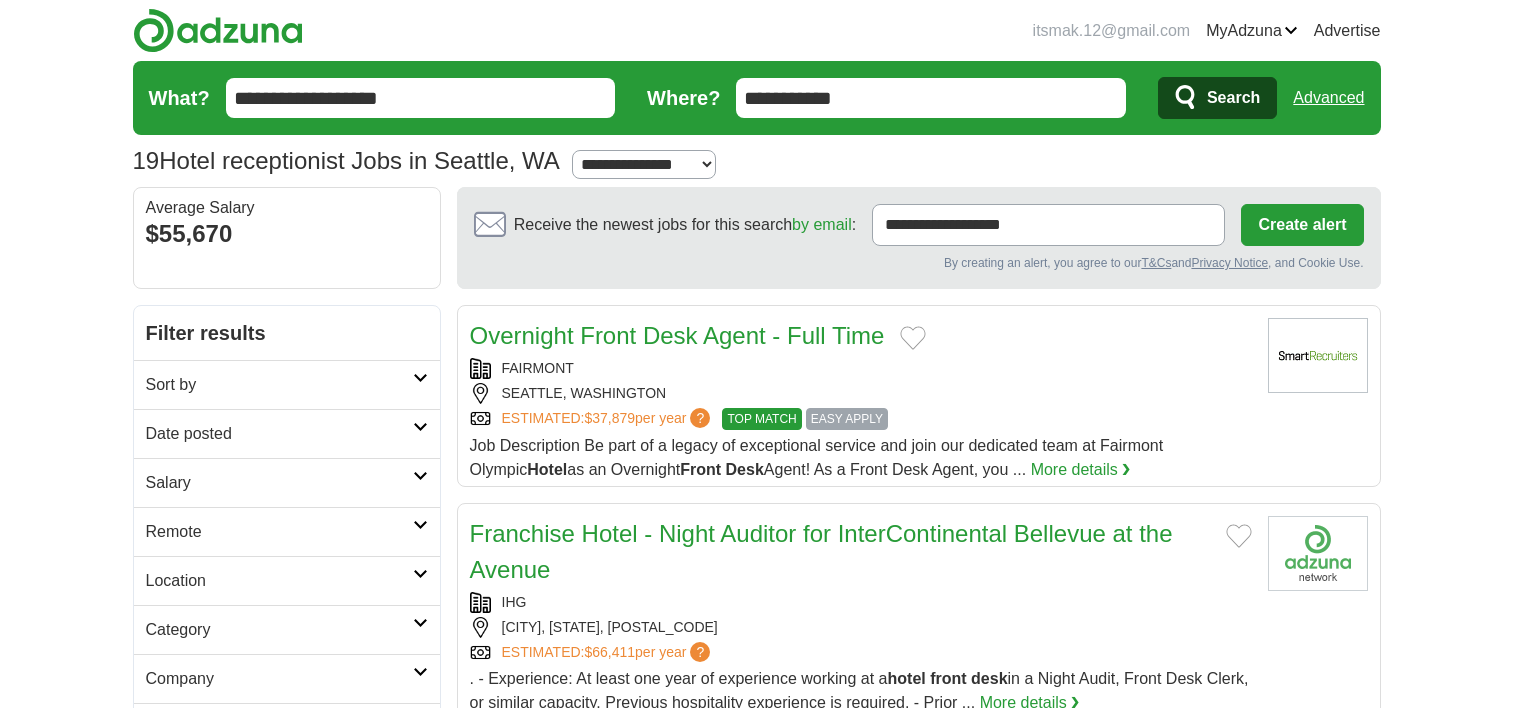 scroll, scrollTop: 0, scrollLeft: 0, axis: both 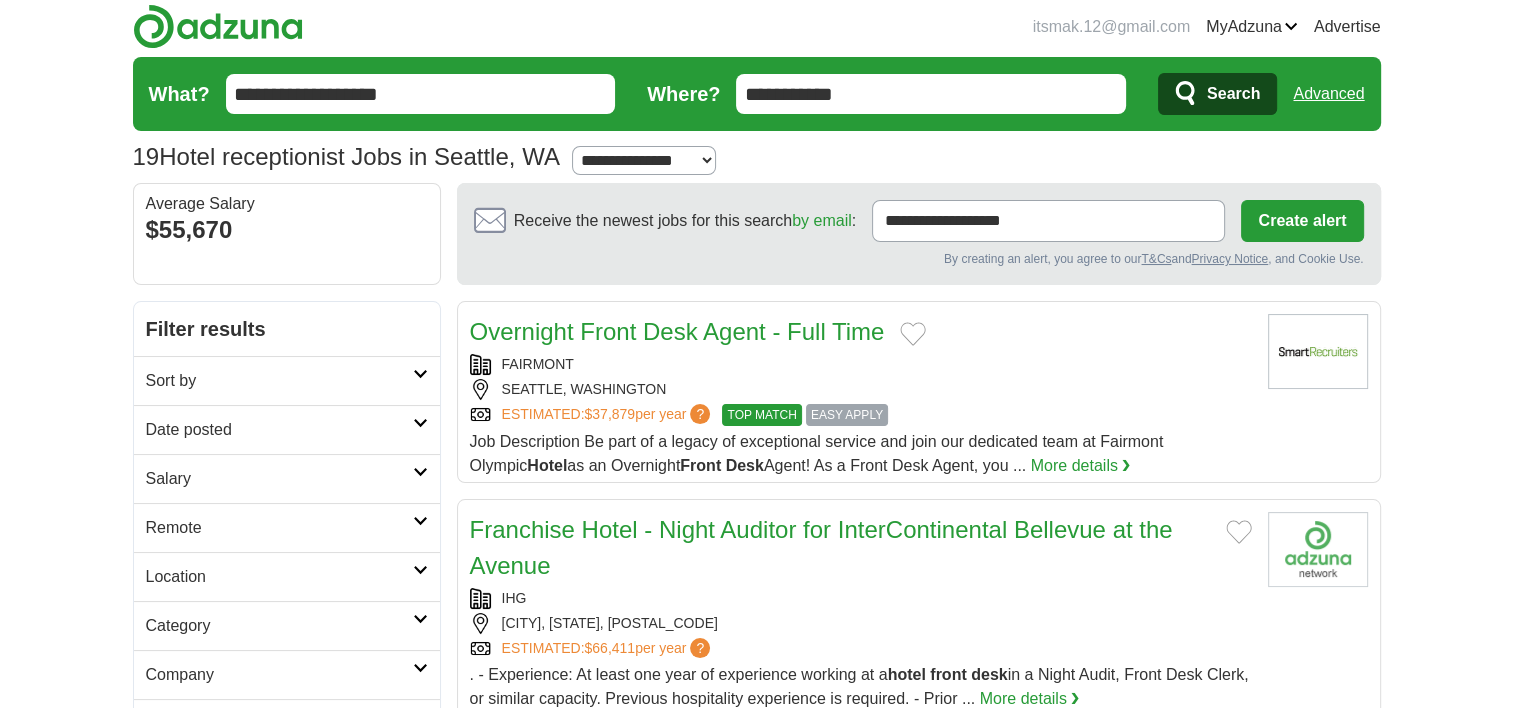 click on "ESTIMATED:
$37,879
per year
?
TOP MATCH EASY APPLY" at bounding box center (861, 415) 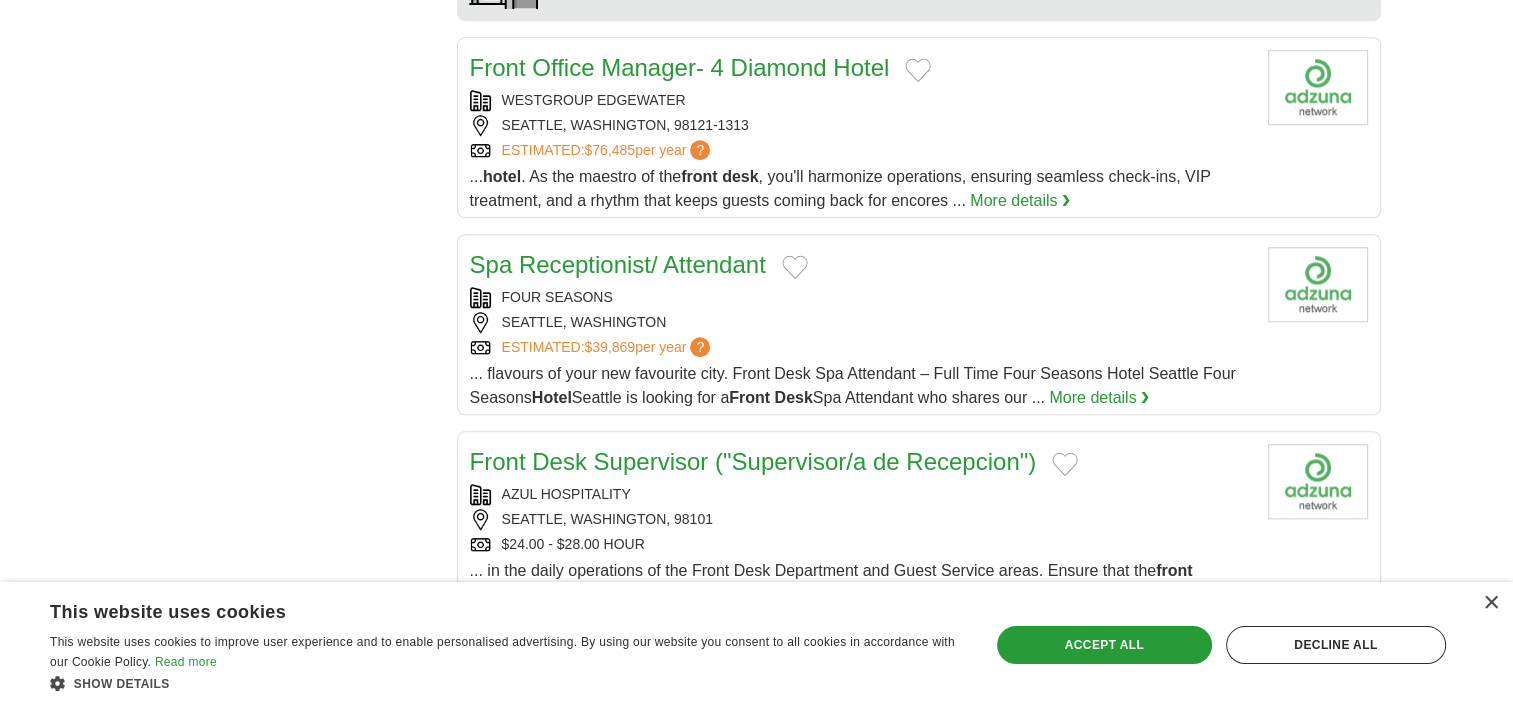 scroll, scrollTop: 1827, scrollLeft: 0, axis: vertical 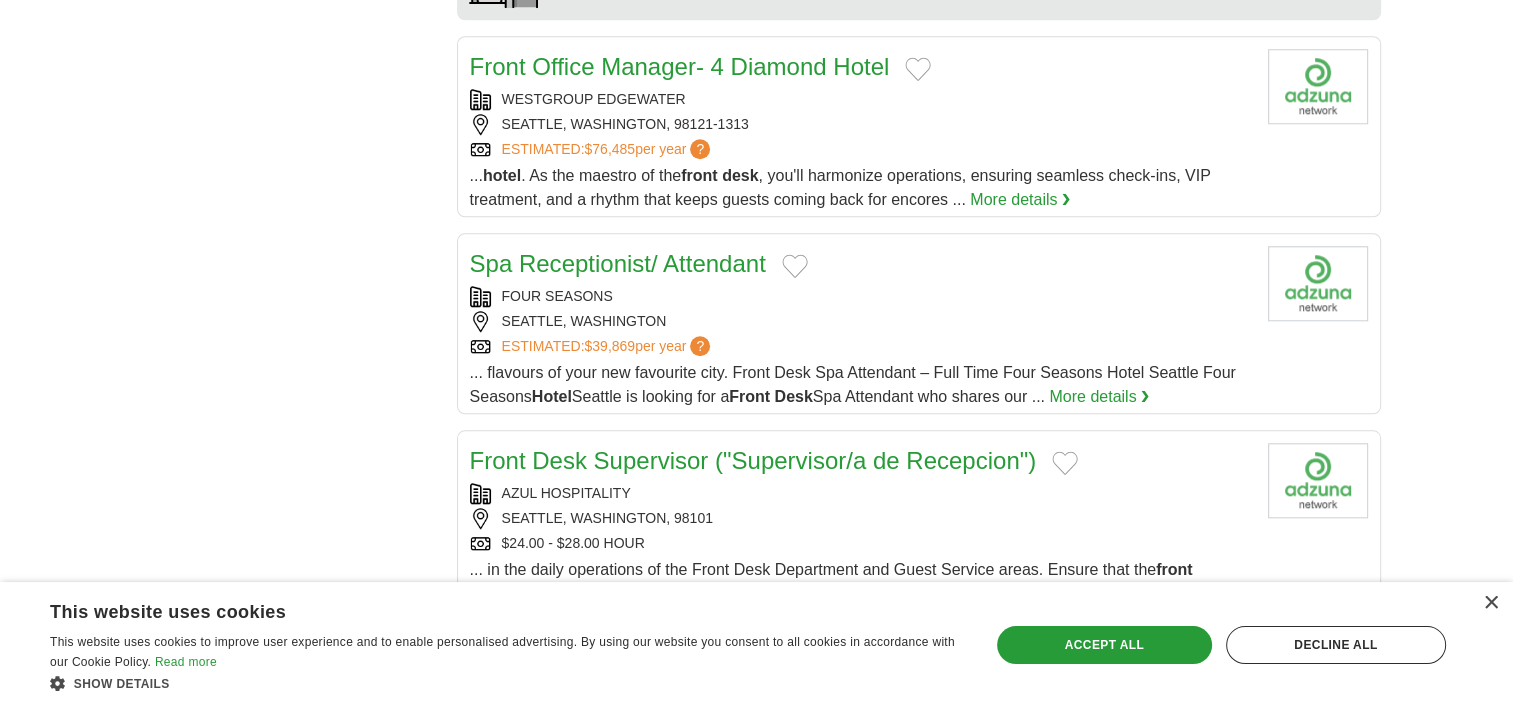 click on "Spa Receptionist/ Attendant" at bounding box center [618, 263] 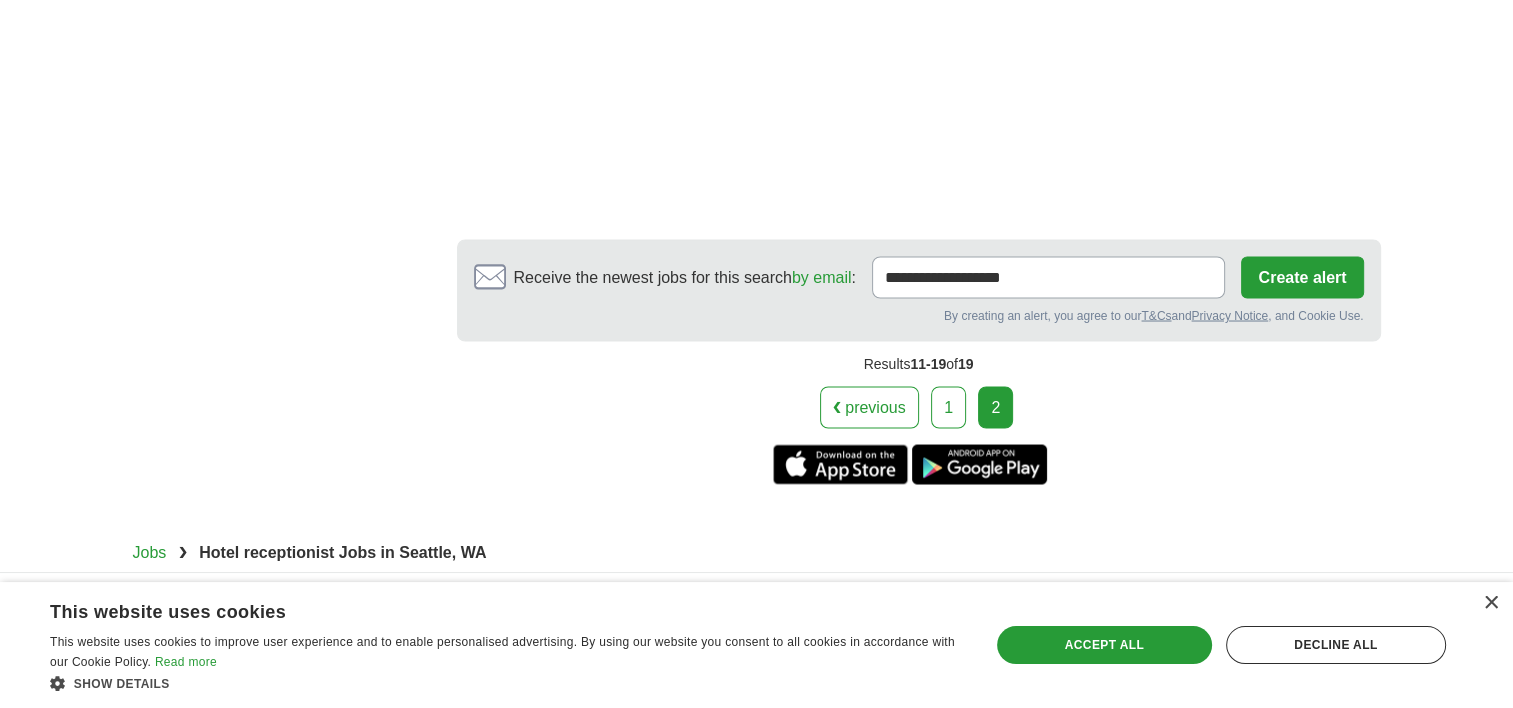 scroll, scrollTop: 3620, scrollLeft: 0, axis: vertical 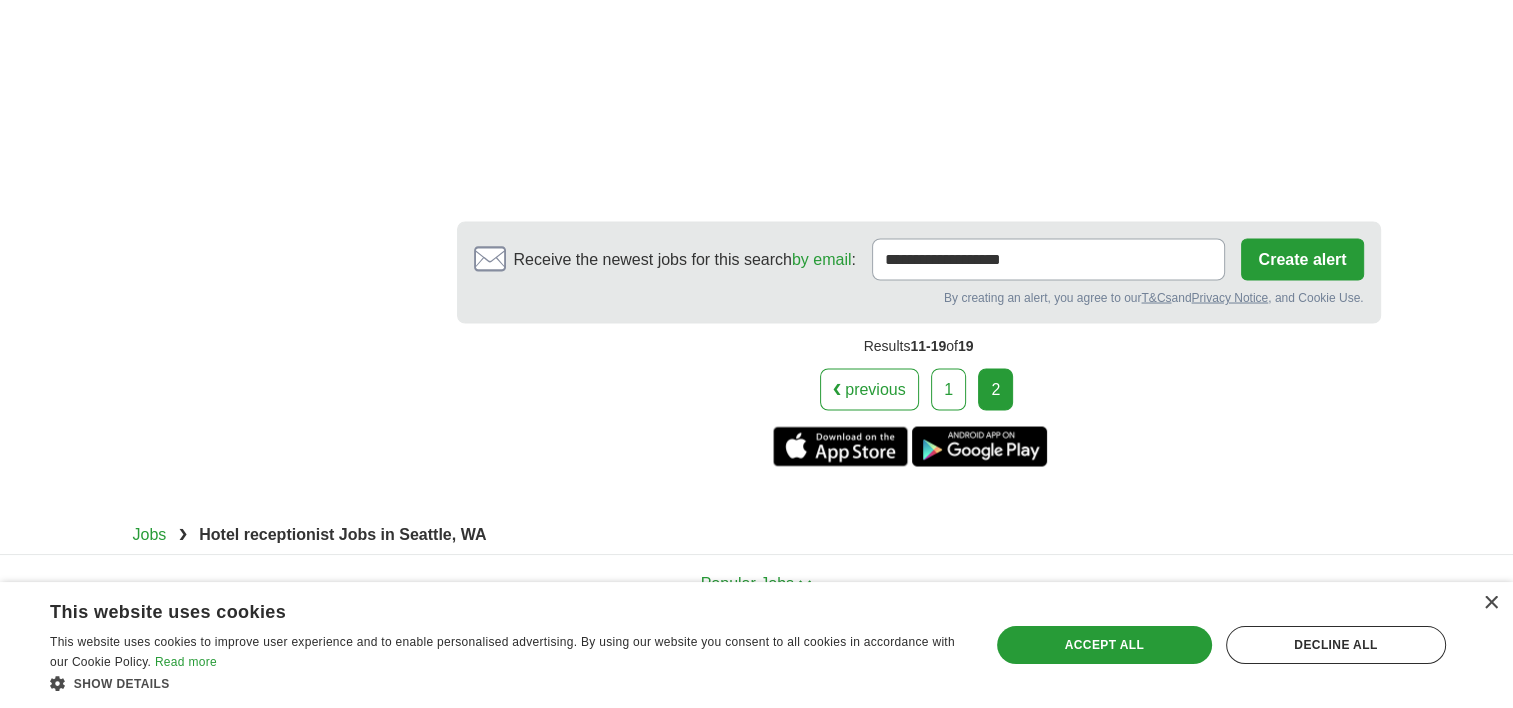 click on "❮ previous" at bounding box center (869, 389) 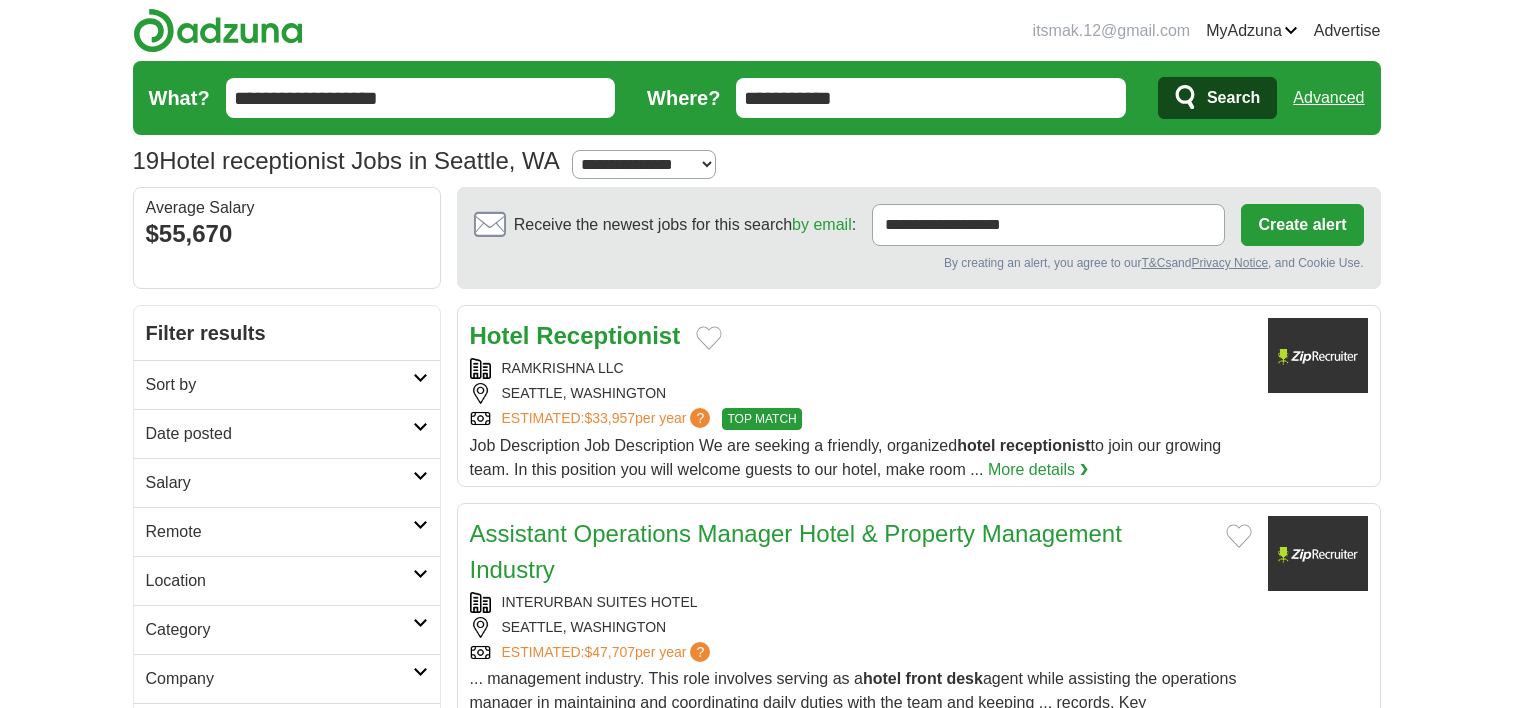 scroll, scrollTop: 0, scrollLeft: 0, axis: both 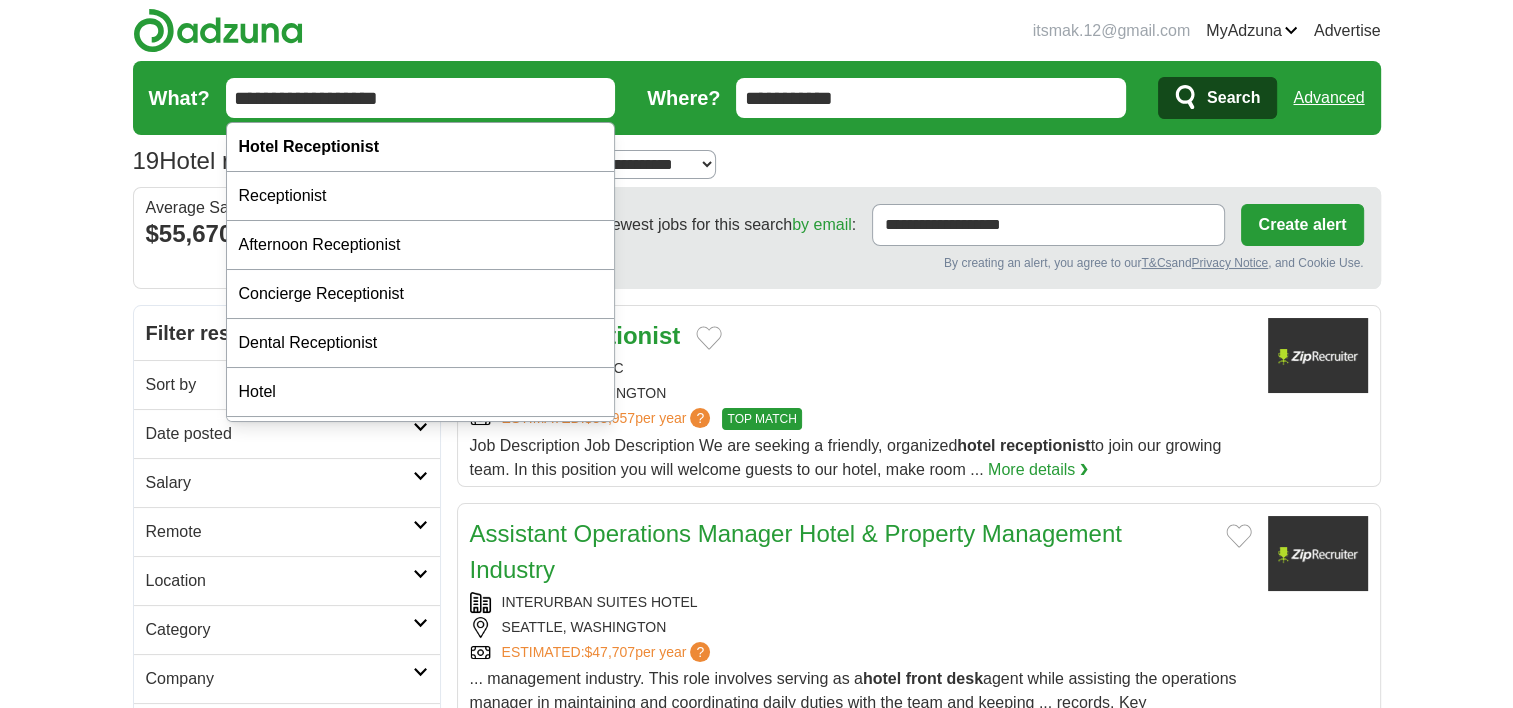 click on "**********" at bounding box center (421, 98) 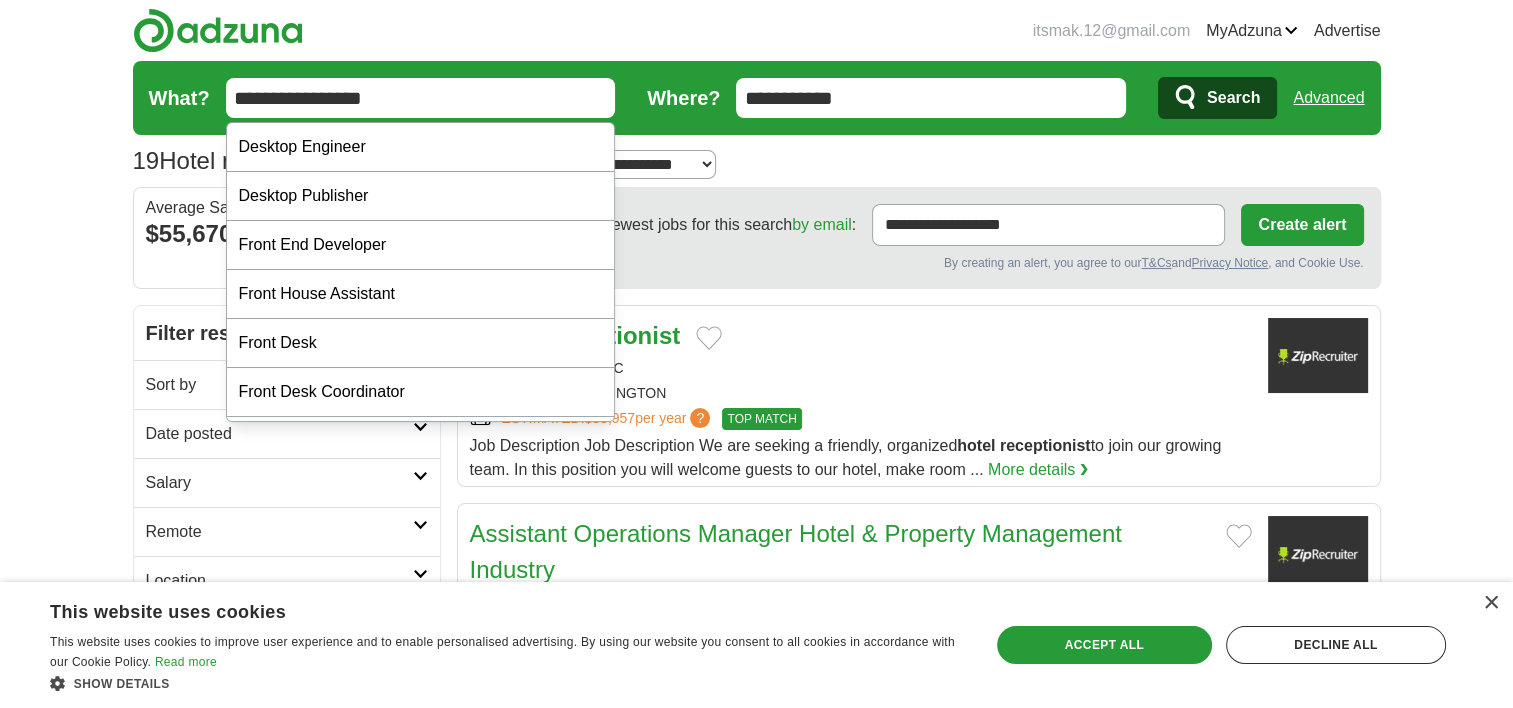 type on "**********" 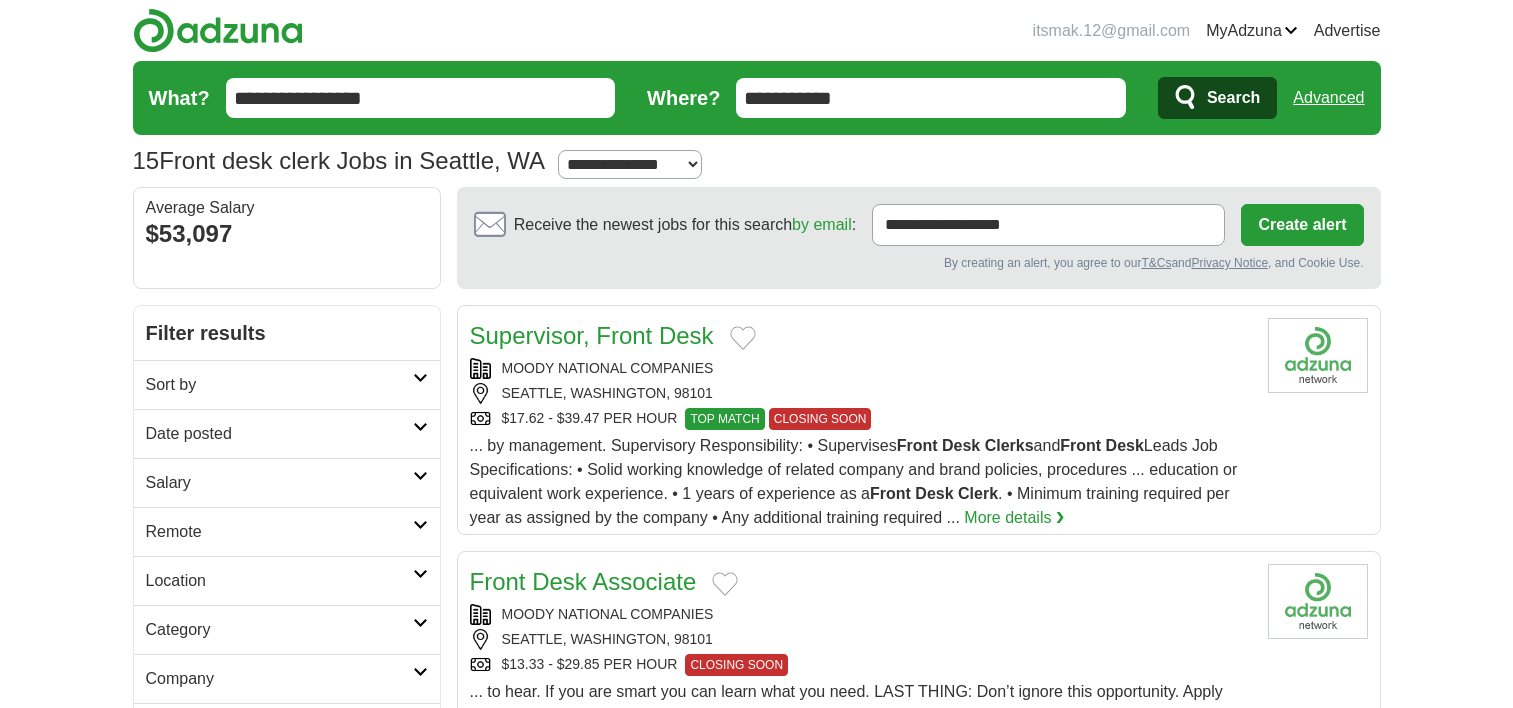scroll, scrollTop: 0, scrollLeft: 0, axis: both 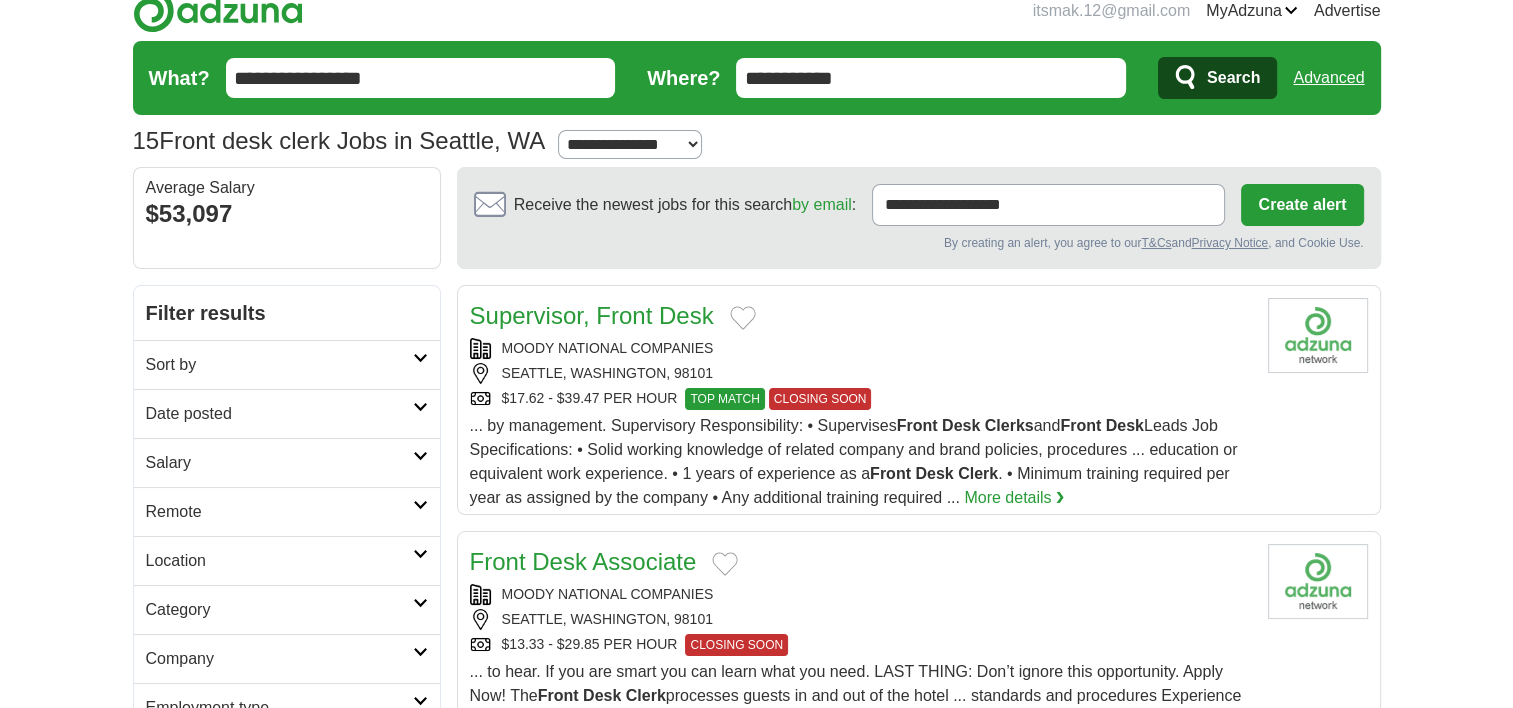 click on "MOODY NATIONAL COMPANIES" at bounding box center (861, 348) 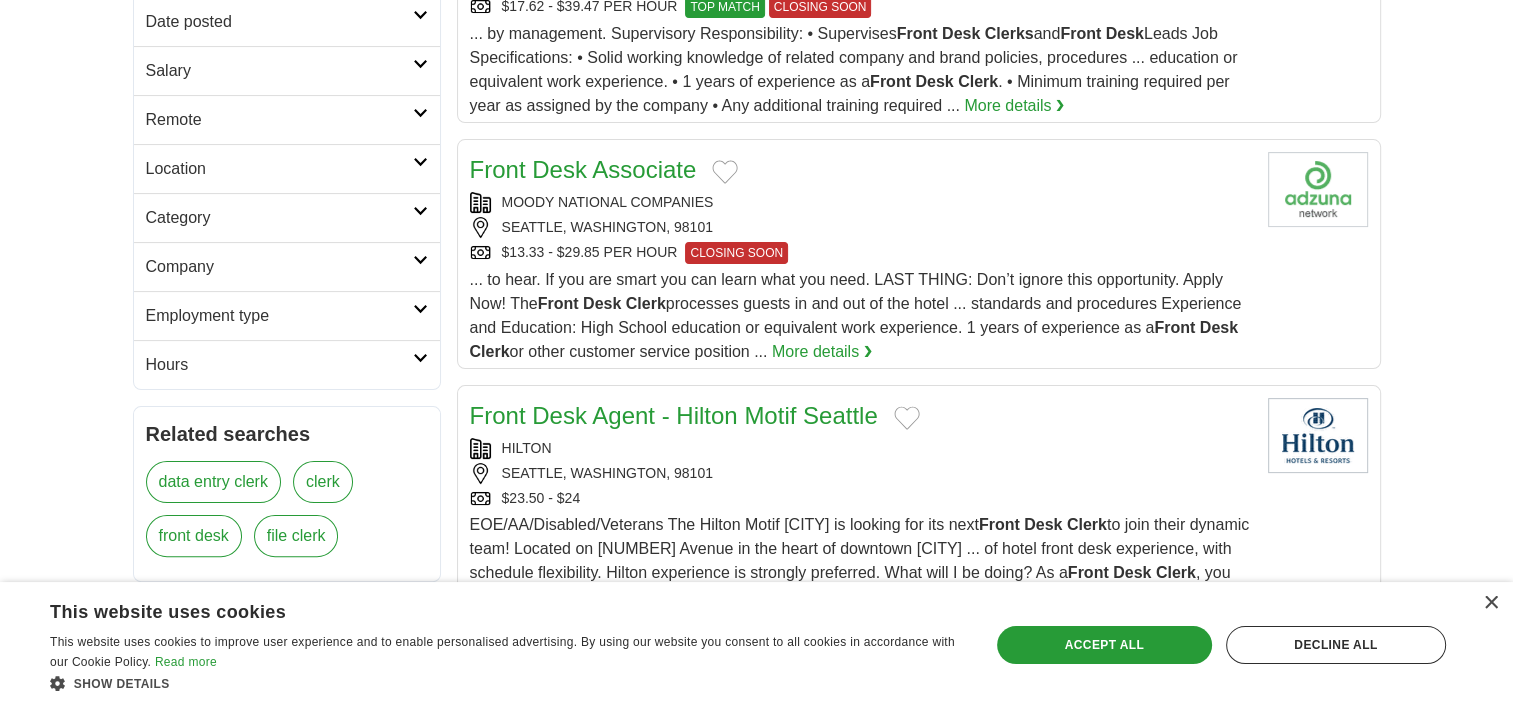 scroll, scrollTop: 418, scrollLeft: 0, axis: vertical 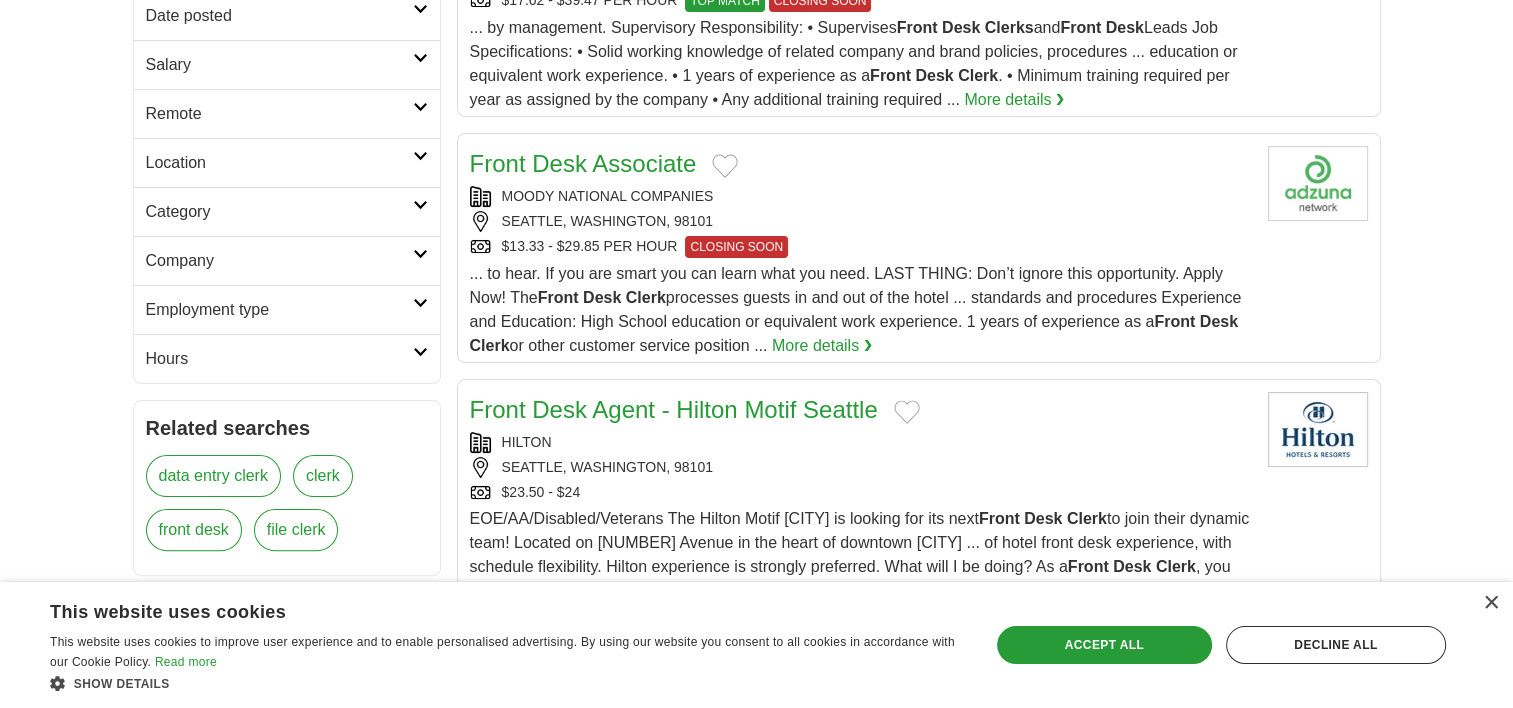 click on "SEATTLE, WASHINGTON, 98101" at bounding box center (861, 221) 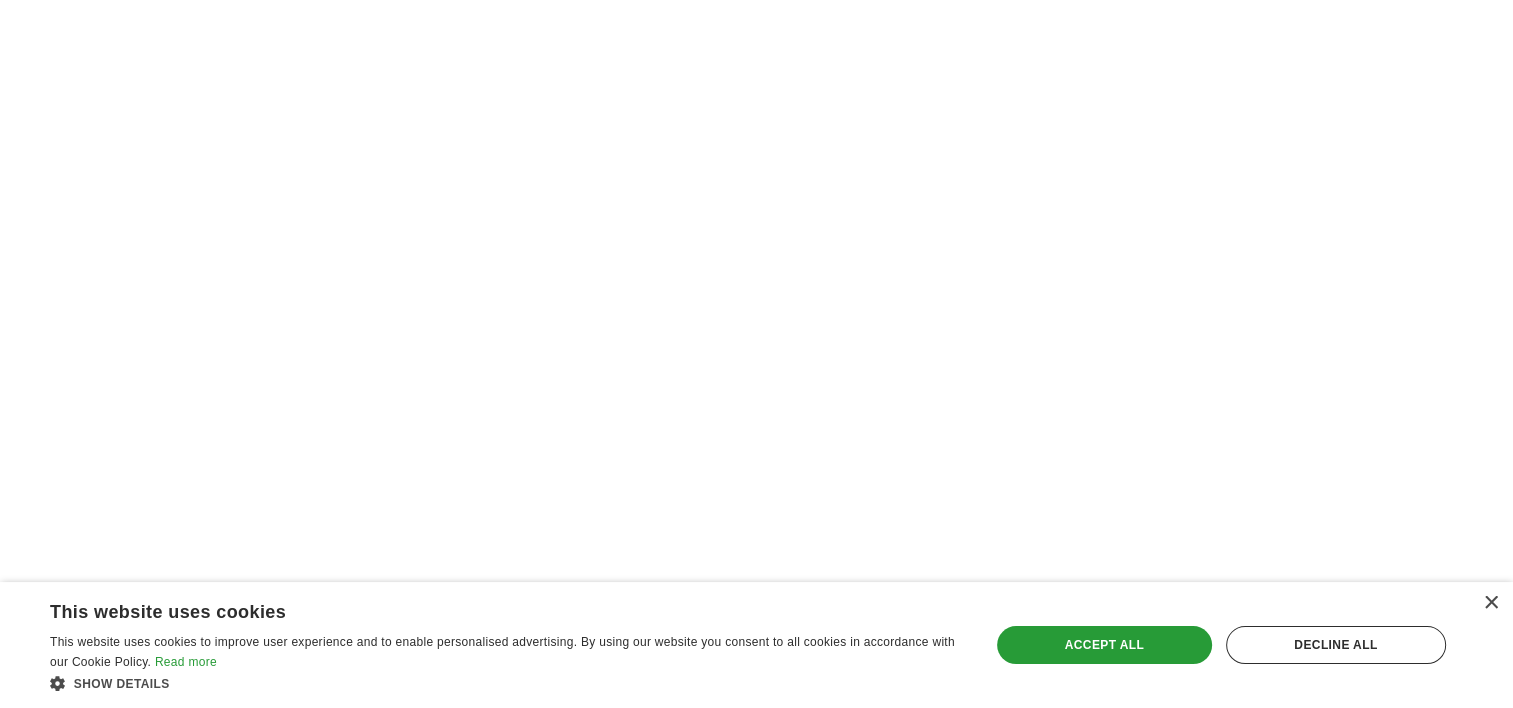 scroll, scrollTop: 3308, scrollLeft: 0, axis: vertical 